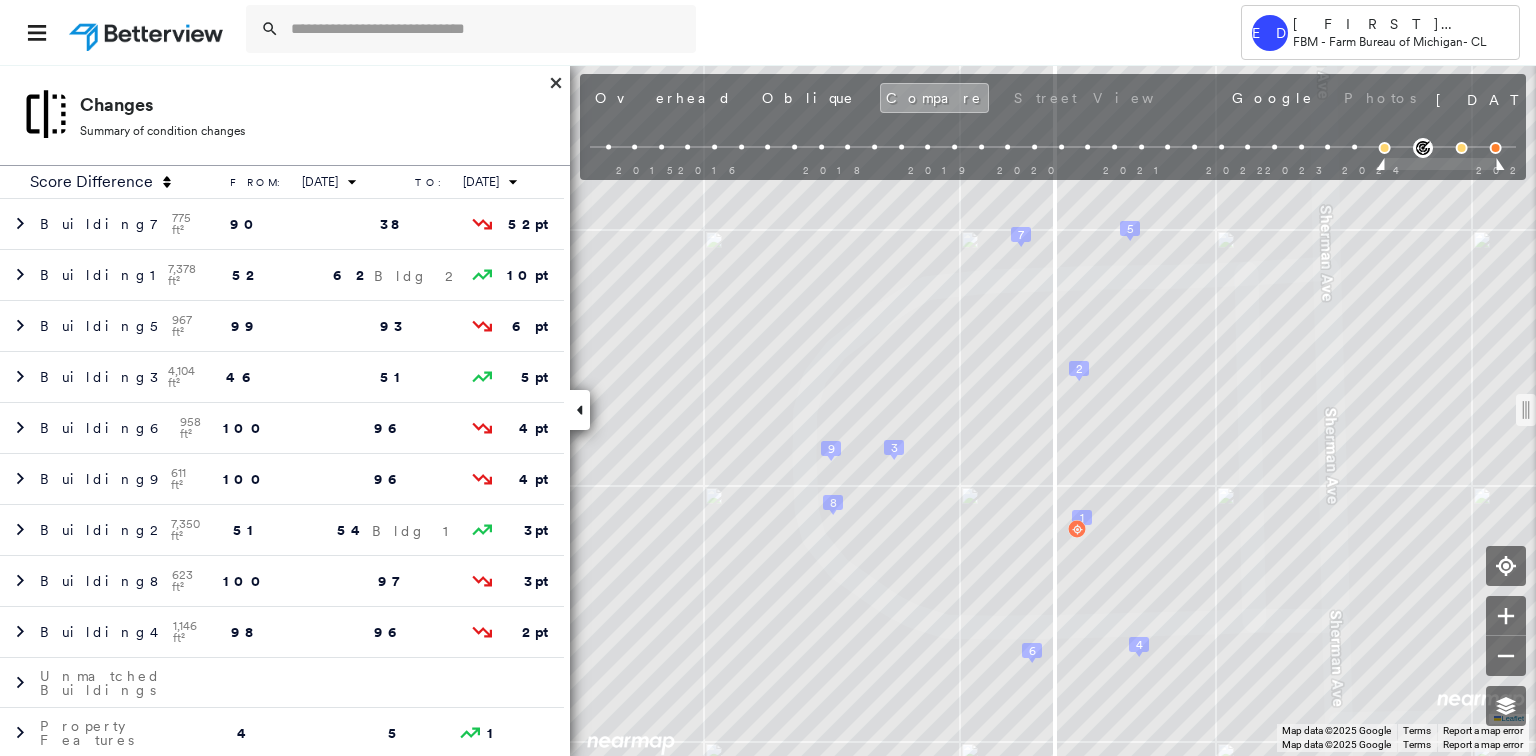 scroll, scrollTop: 0, scrollLeft: 0, axis: both 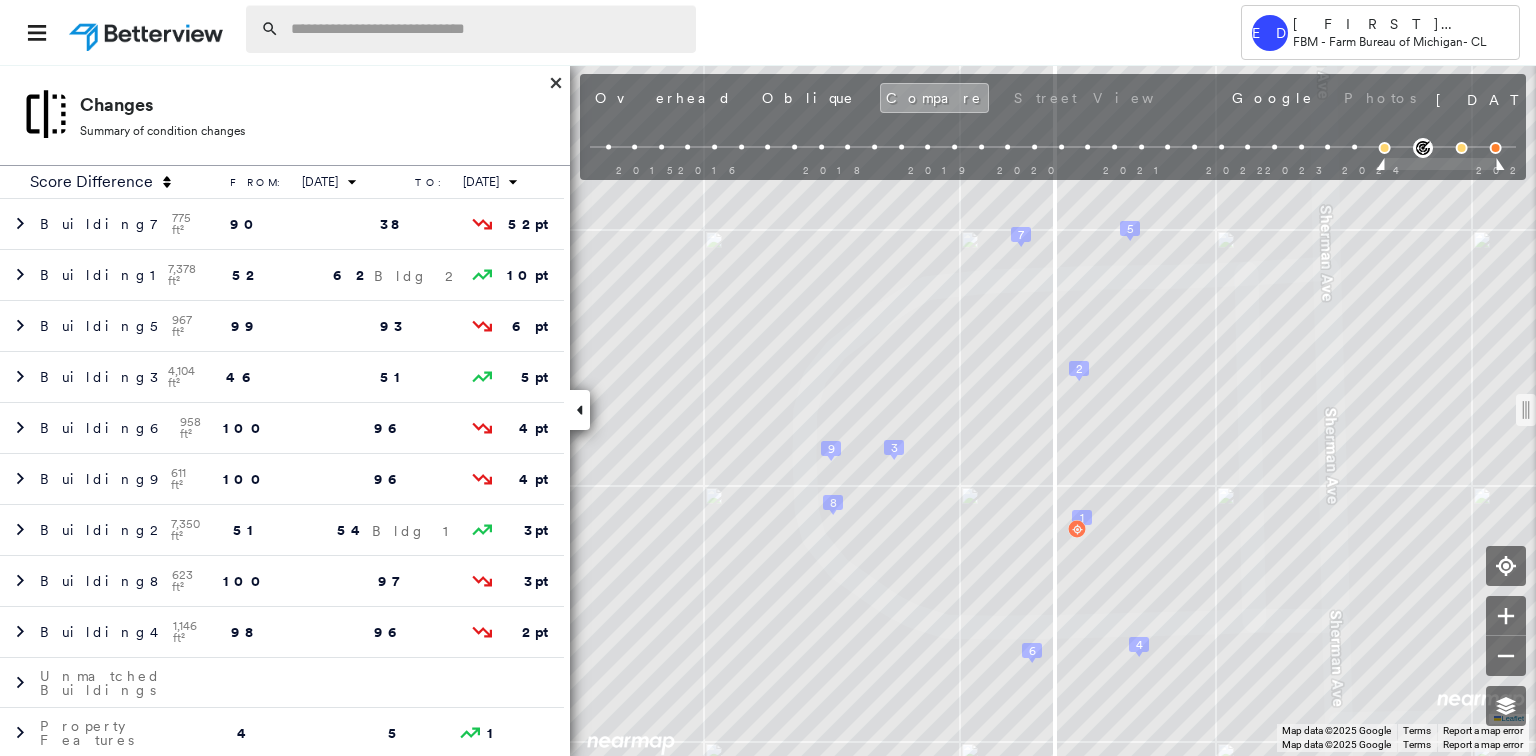 click at bounding box center (487, 29) 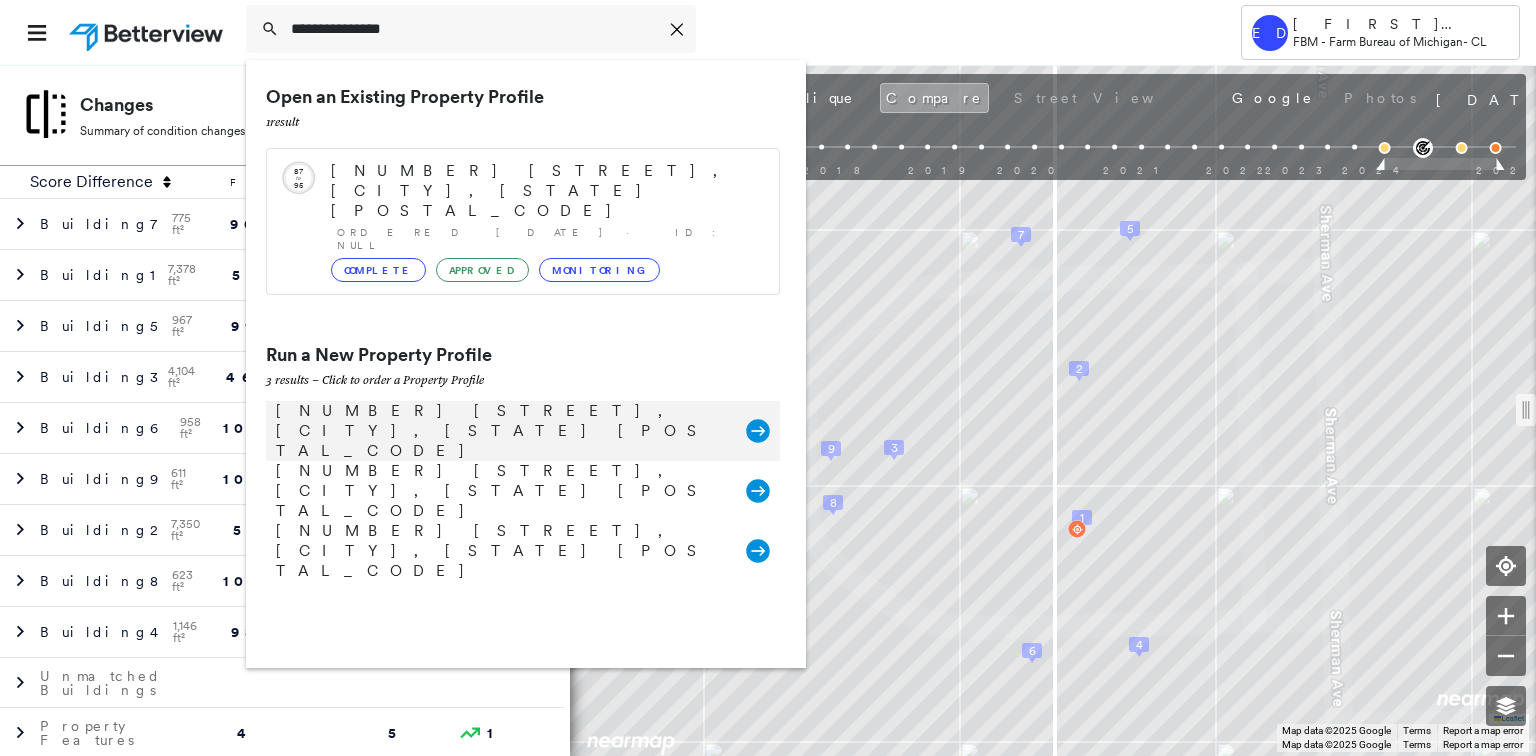 type on "**********" 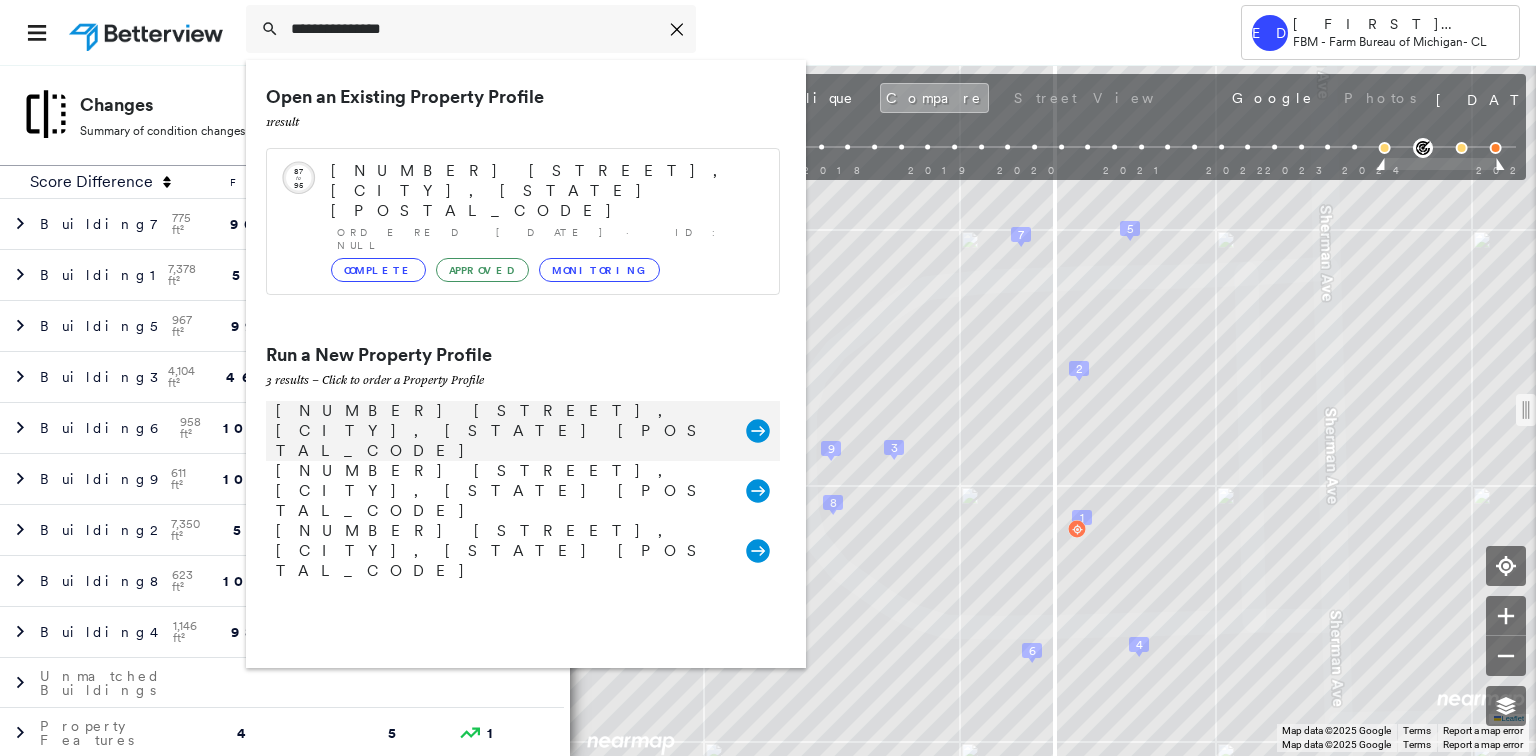 click on "[NUMBER] [STREET], [CITY], [STATE] [POSTAL_CODE] Group Created with Sketch." at bounding box center [523, 431] 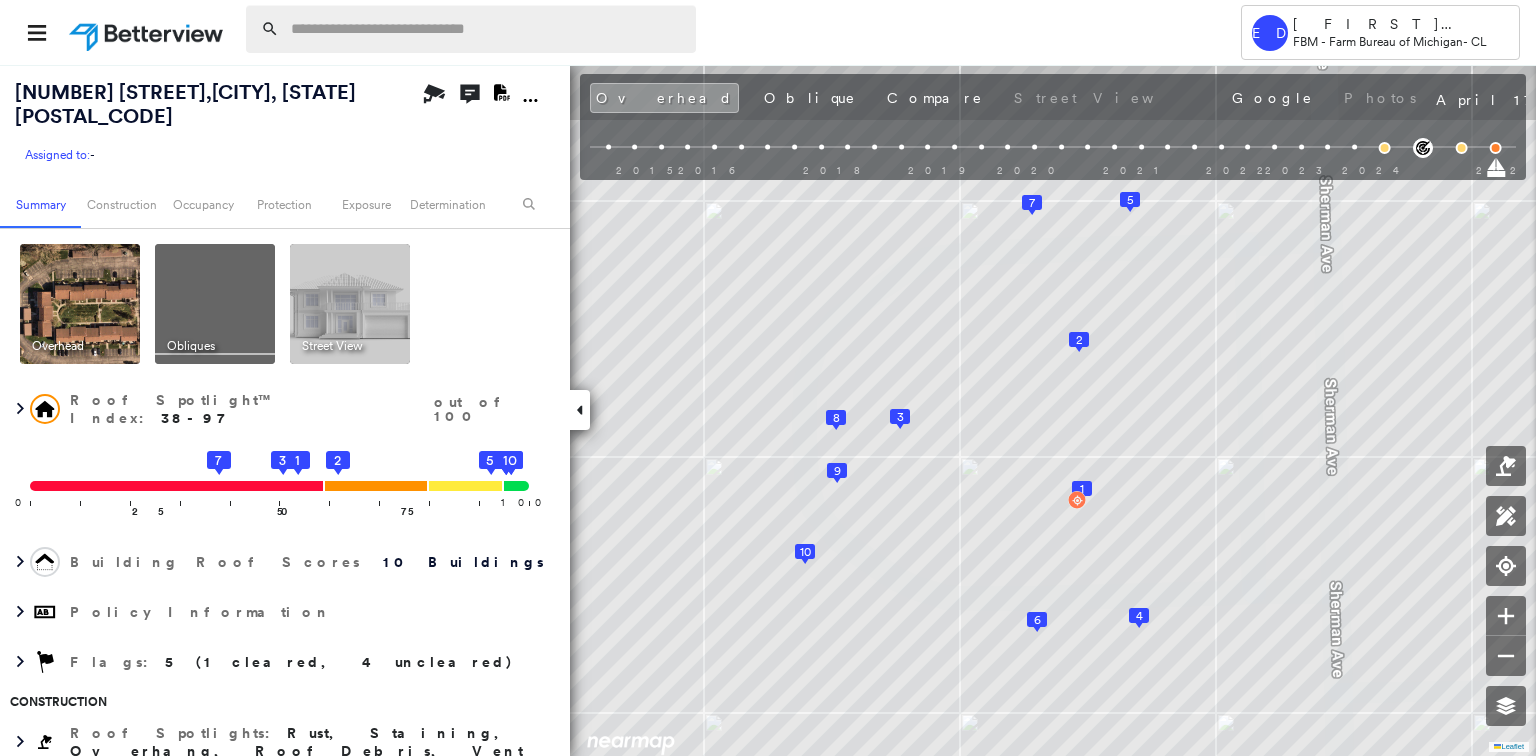 click at bounding box center [487, 29] 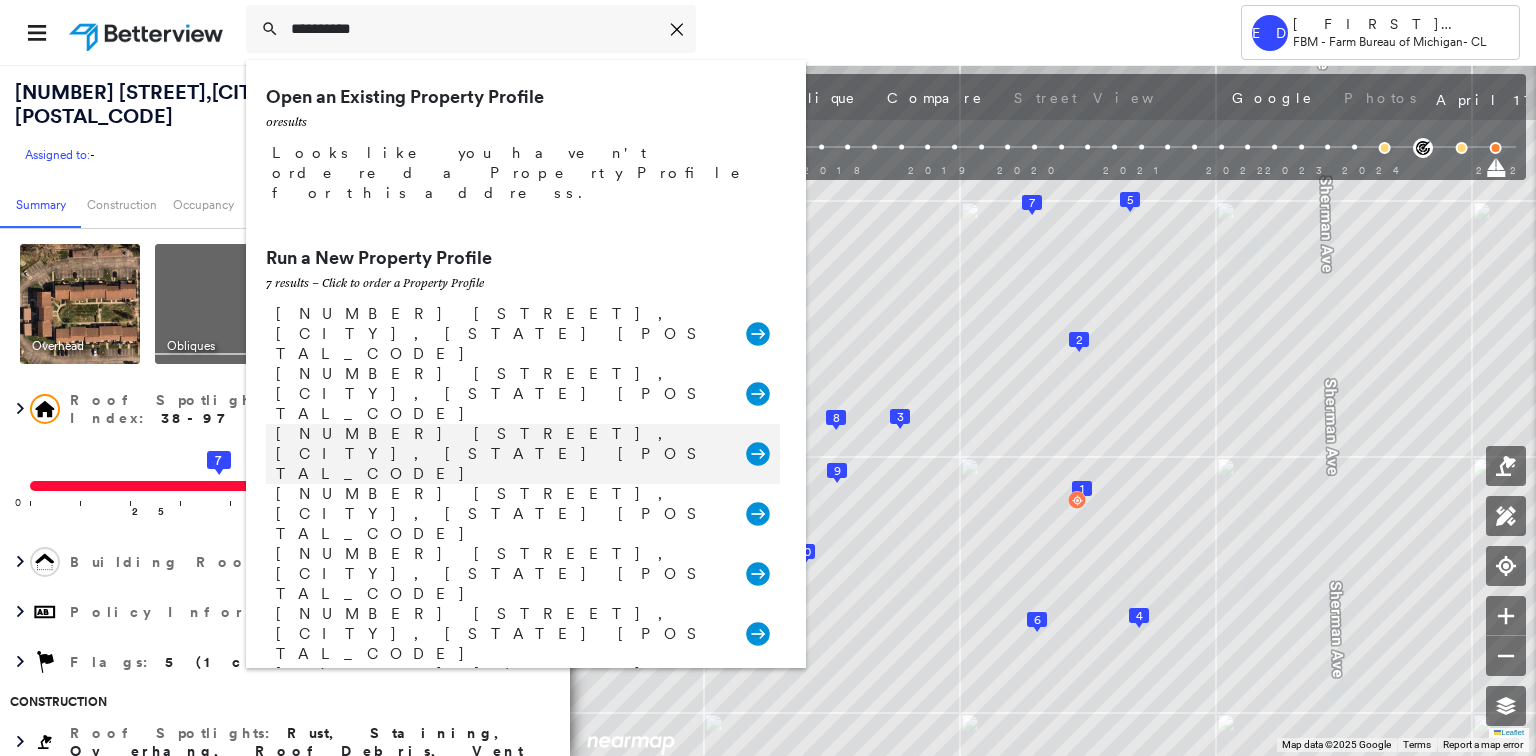 type on "**********" 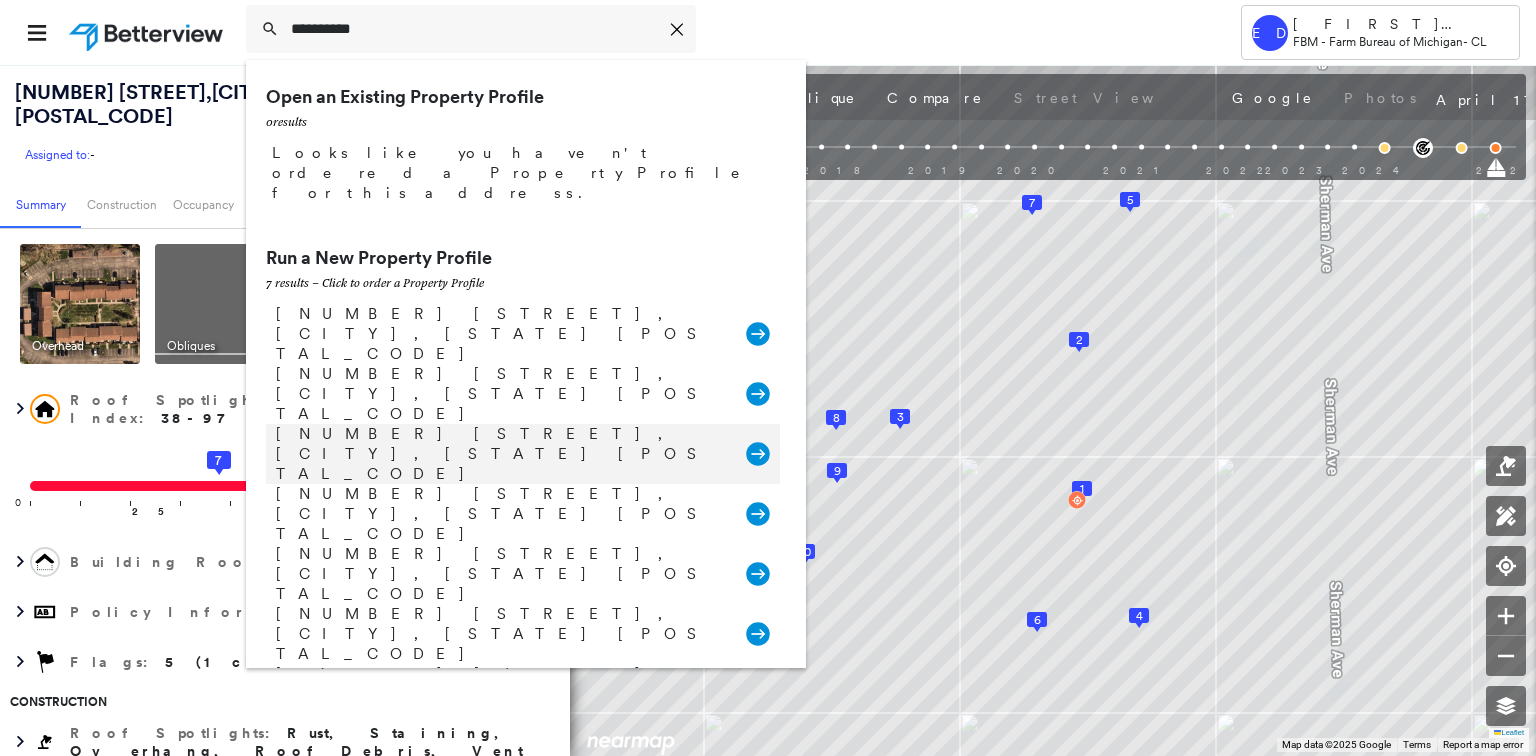 click on "[NUMBER] [STREET], [CITY], [STATE] [POSTAL_CODE] Group Created with Sketch." at bounding box center (523, 454) 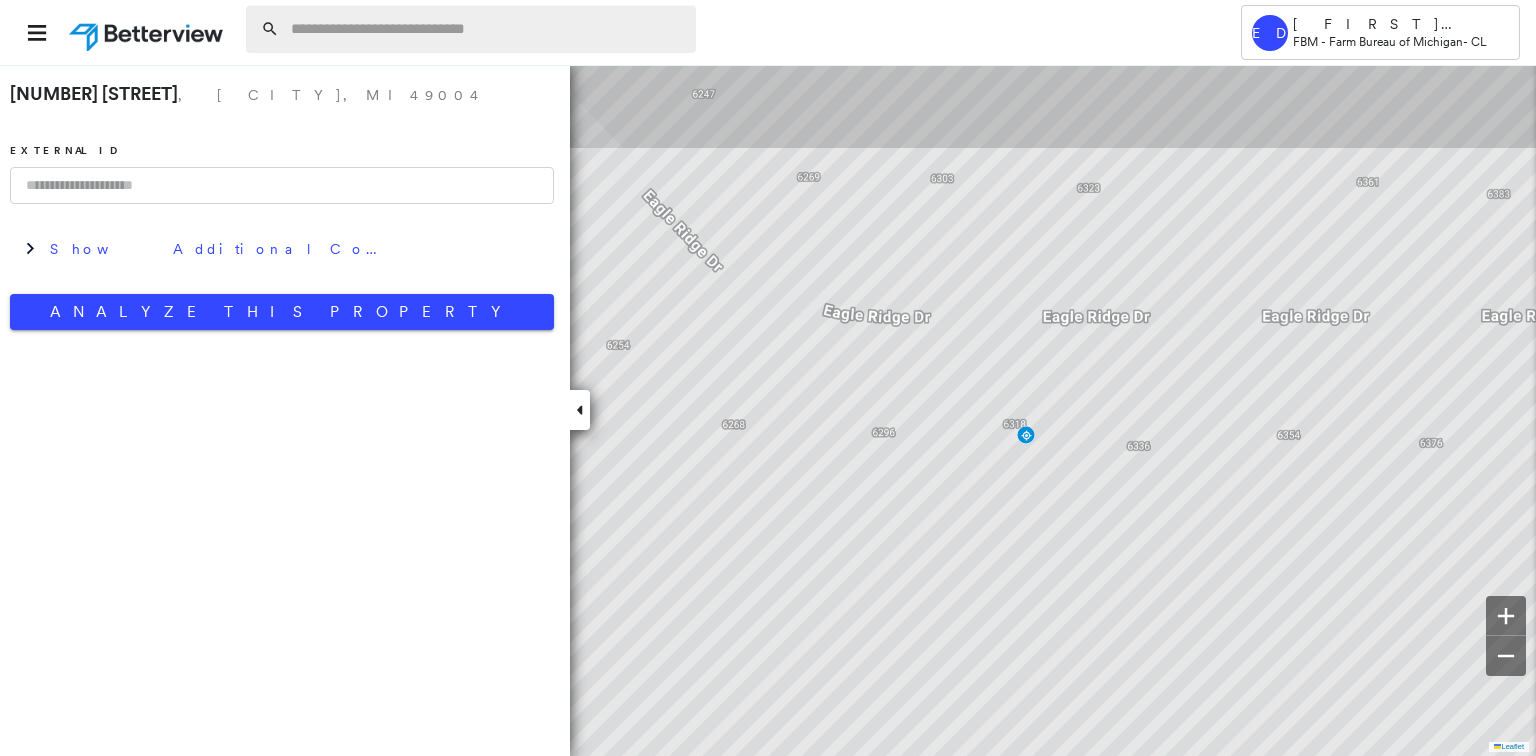 click at bounding box center (487, 29) 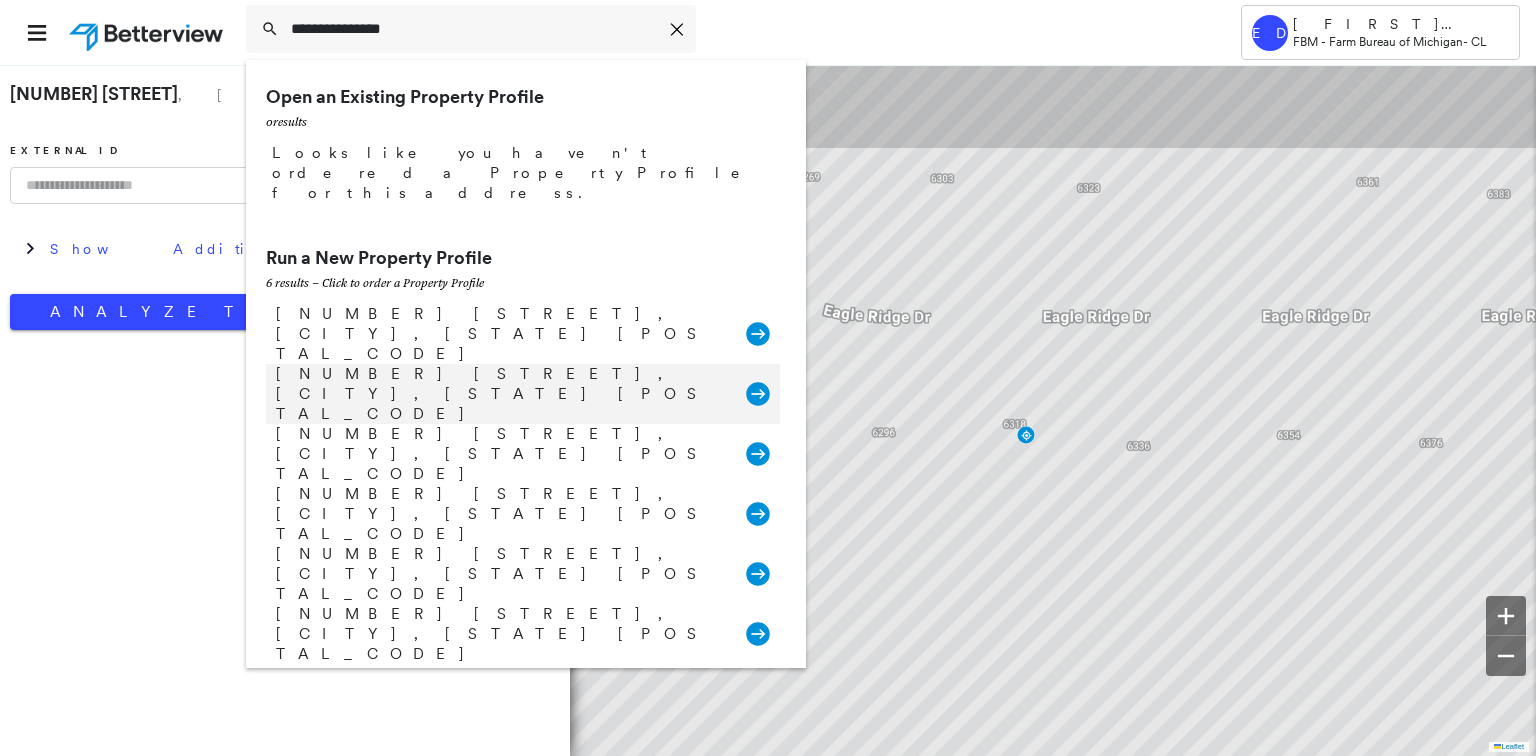 type on "**********" 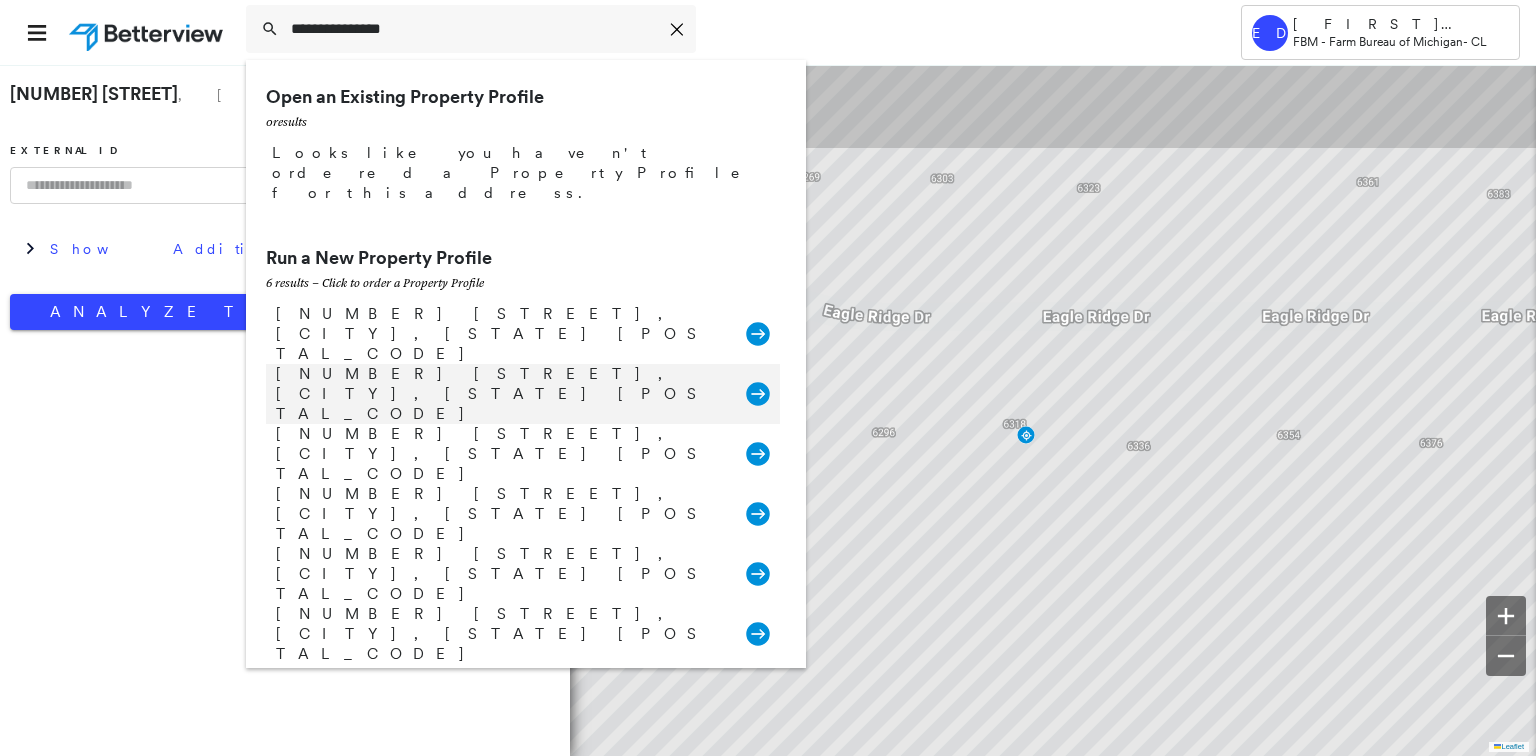 click on "[NUMBER] [STREET], [CITY], [STATE] [POSTAL_CODE]" at bounding box center (501, 394) 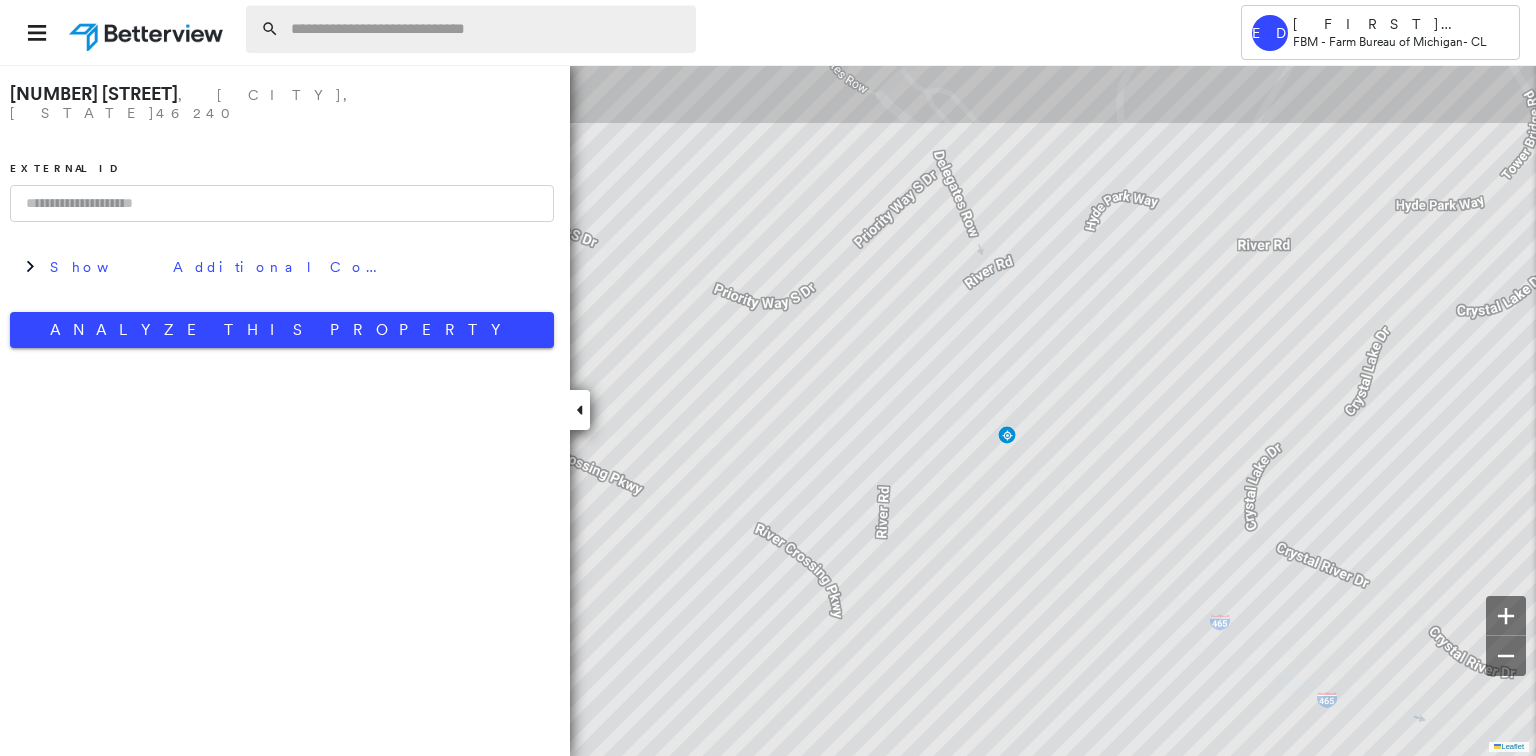 click at bounding box center (487, 29) 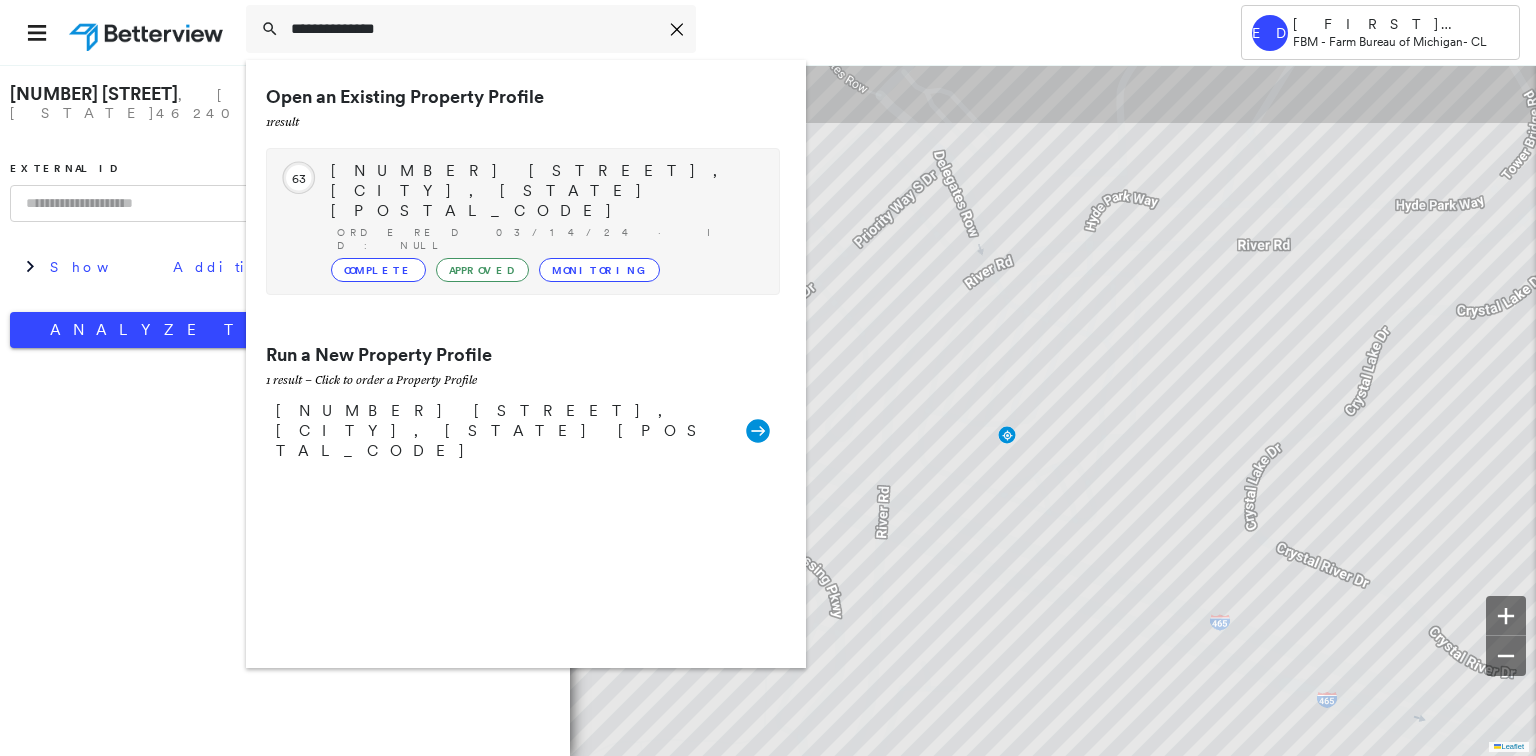 type on "**********" 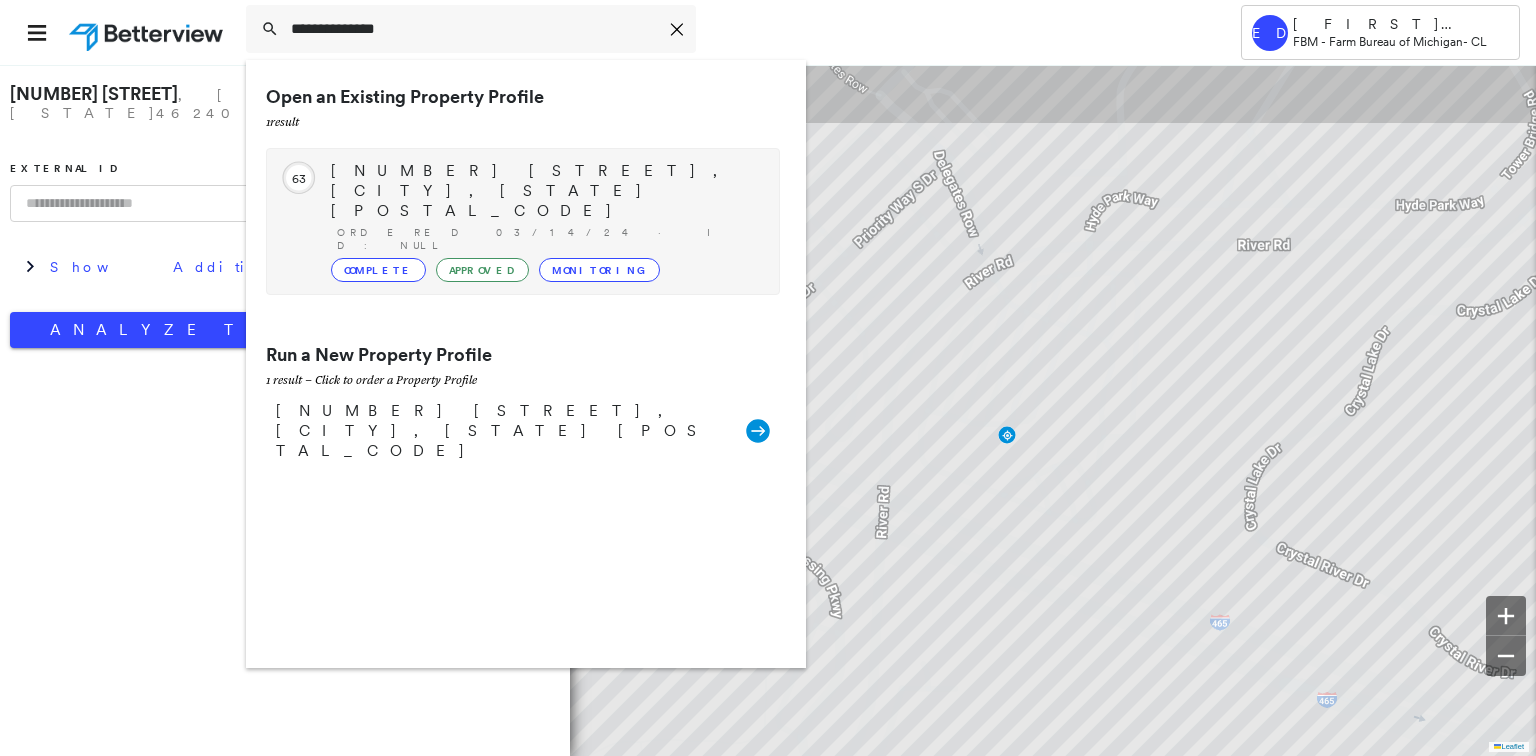 click on "[NUMBER] [STREET], [CITY], [STATE] [POSTAL_CODE]" at bounding box center [545, 191] 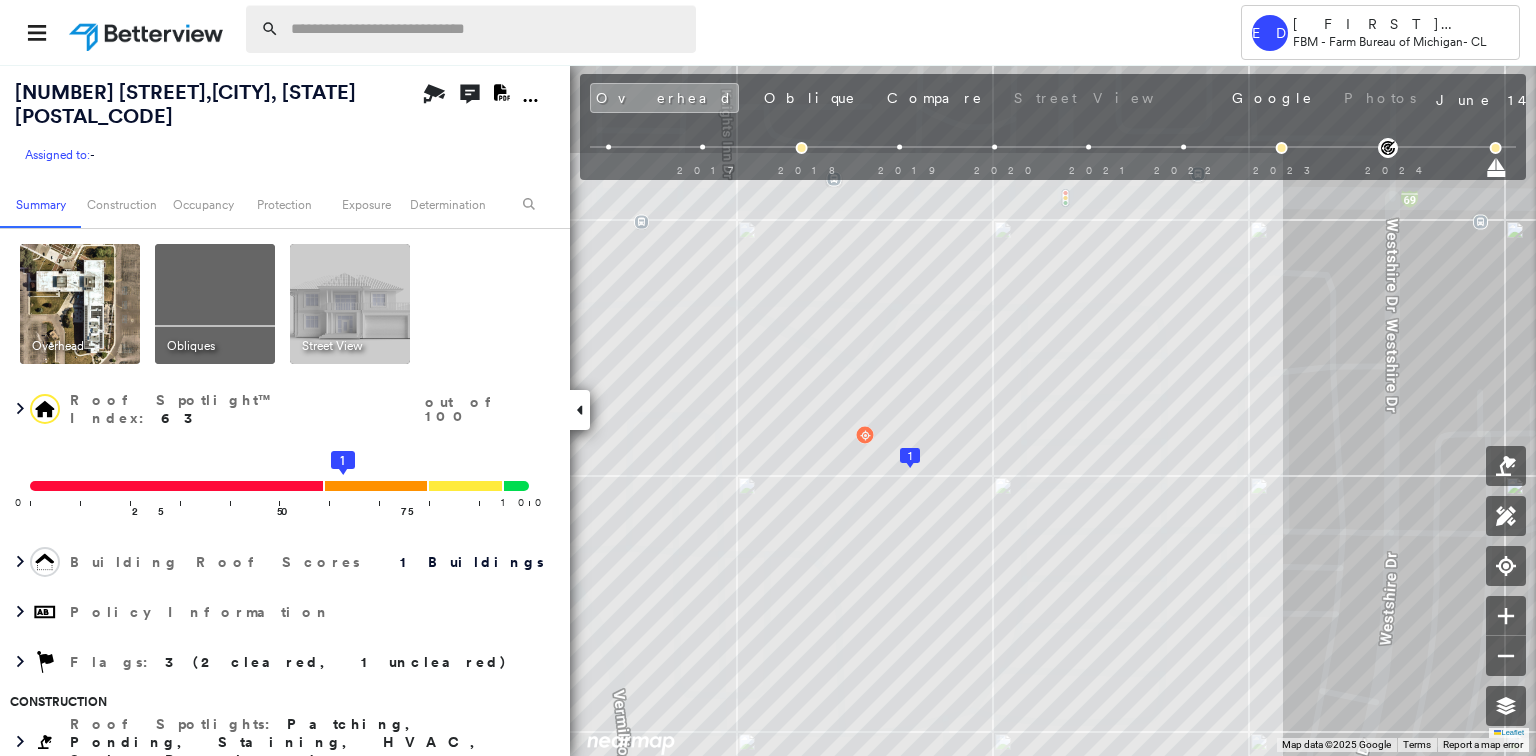 click at bounding box center (487, 29) 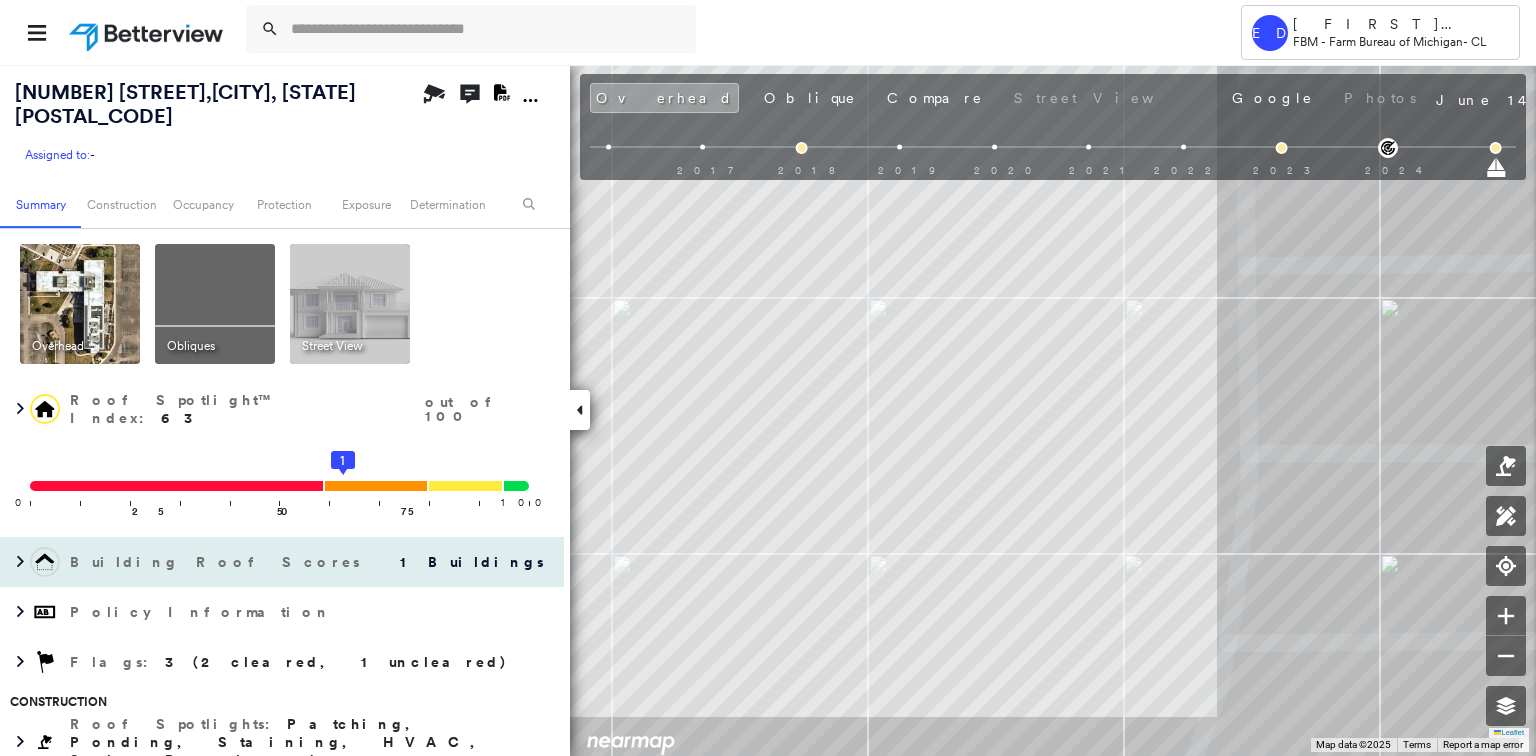 click at bounding box center [15, 562] 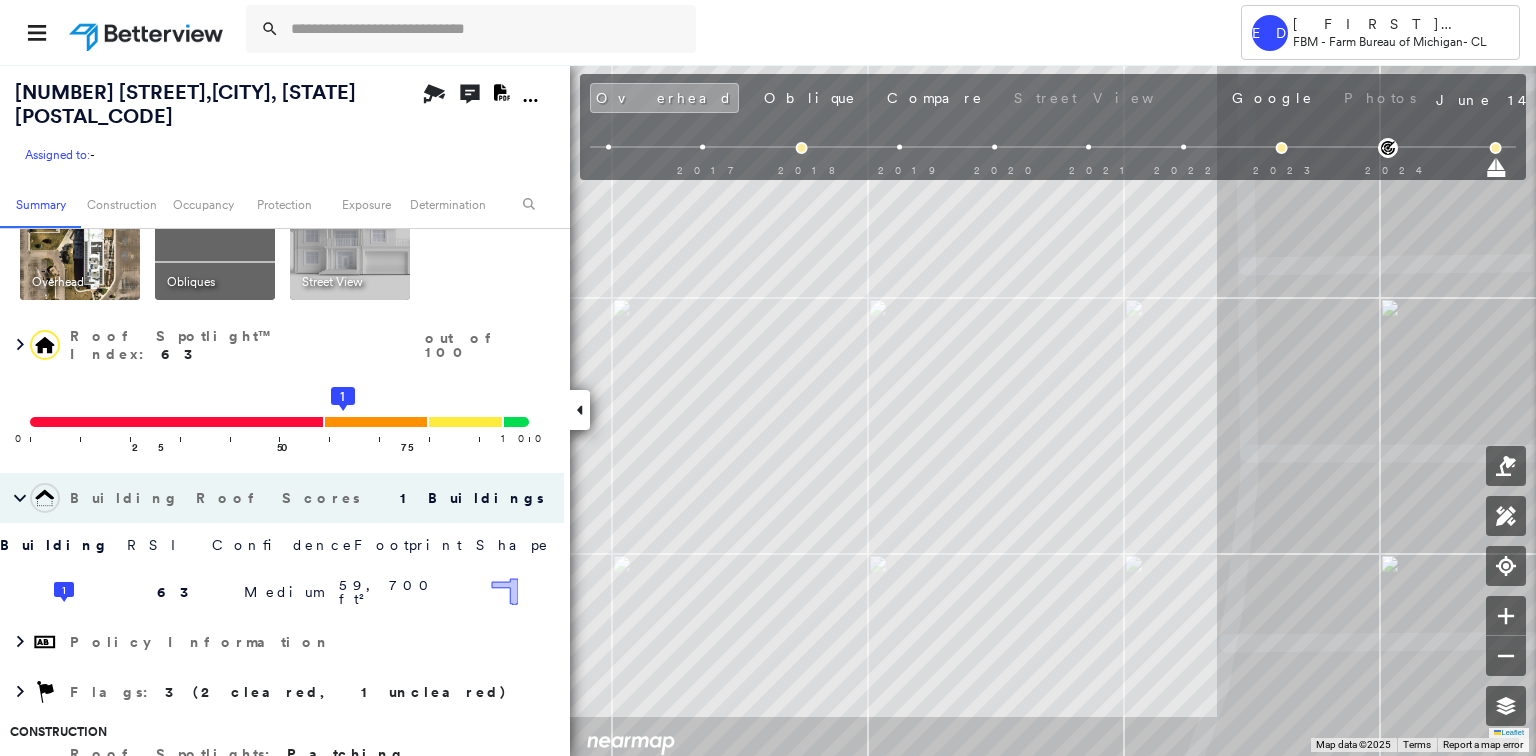 scroll, scrollTop: 0, scrollLeft: 0, axis: both 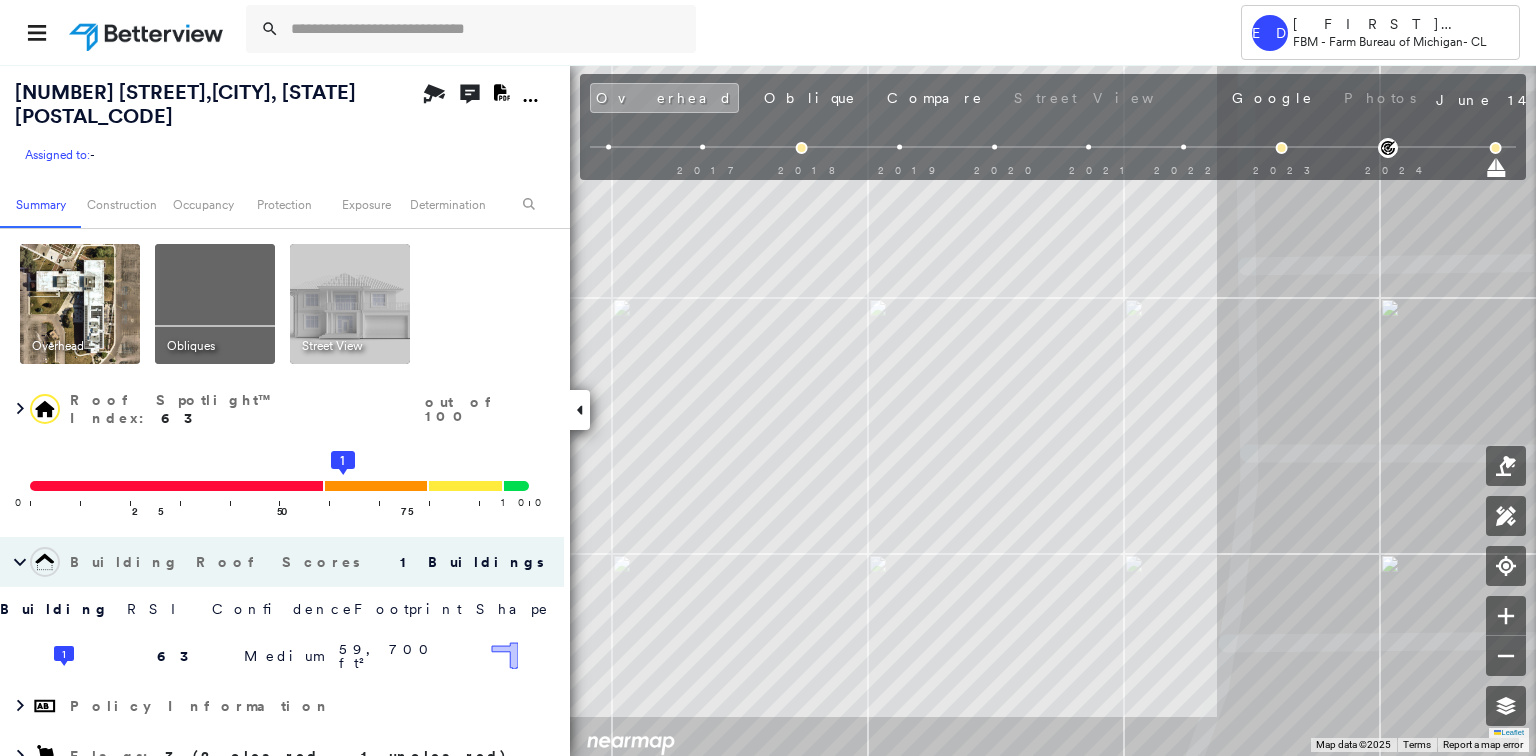 click 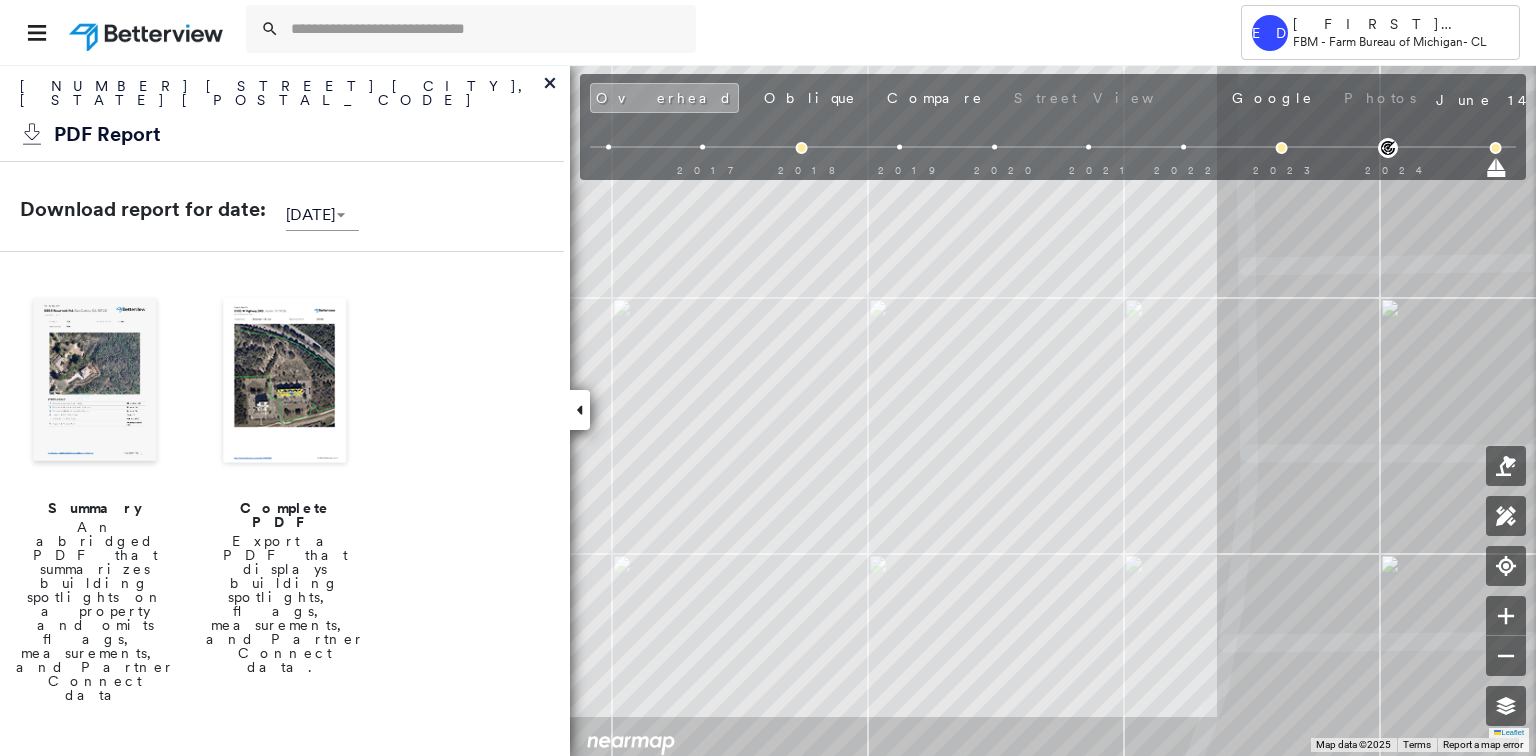 click at bounding box center (285, 382) 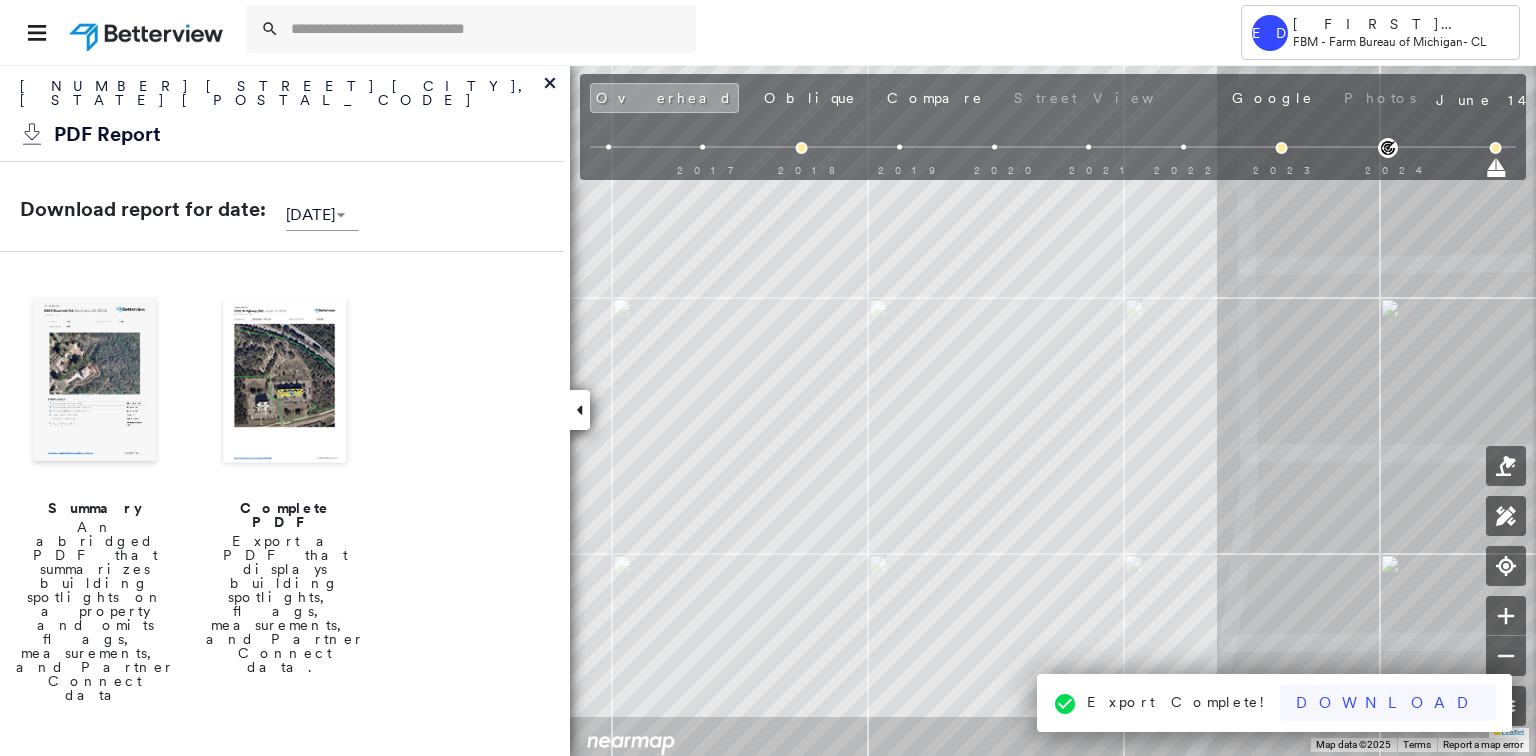 click on "Download" at bounding box center (1388, 703) 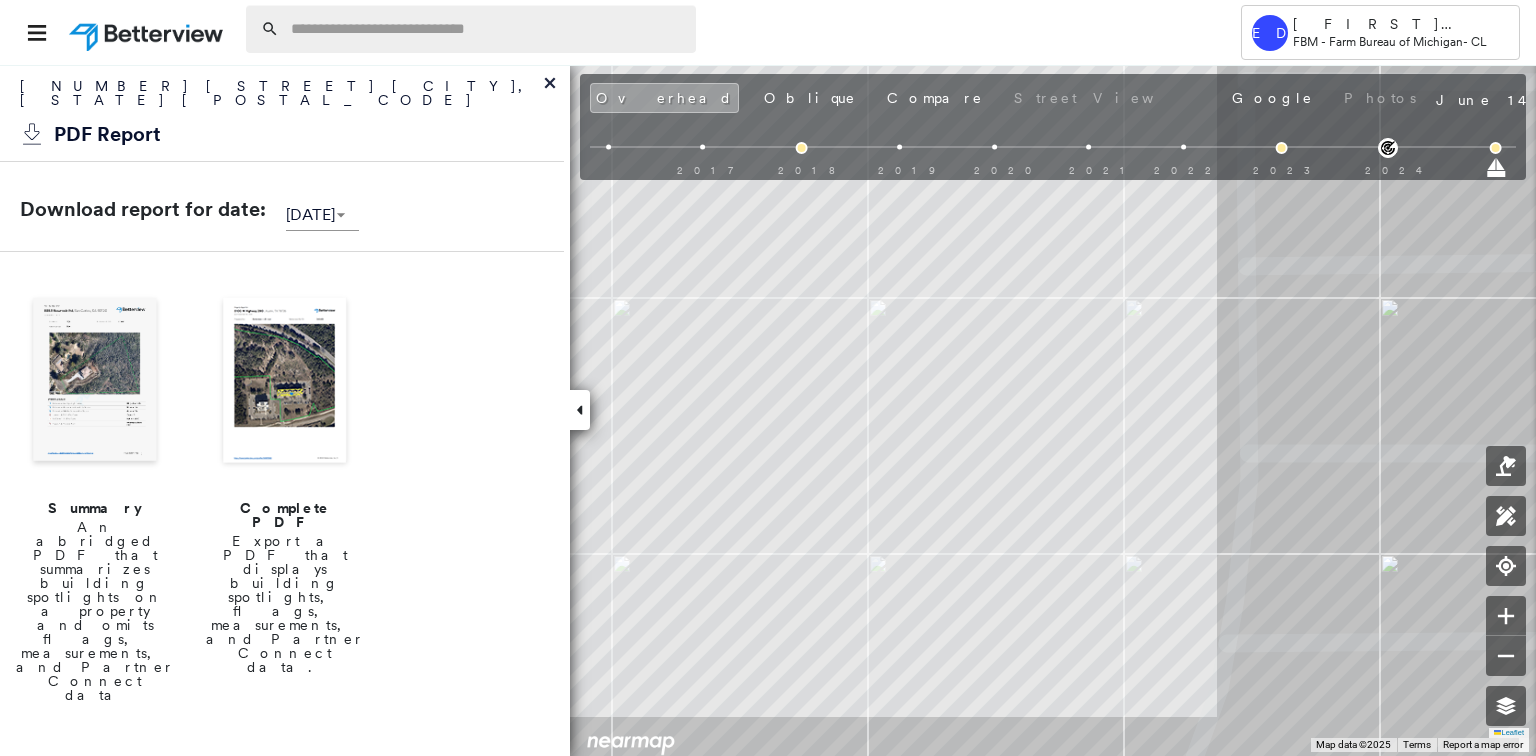 click at bounding box center (487, 29) 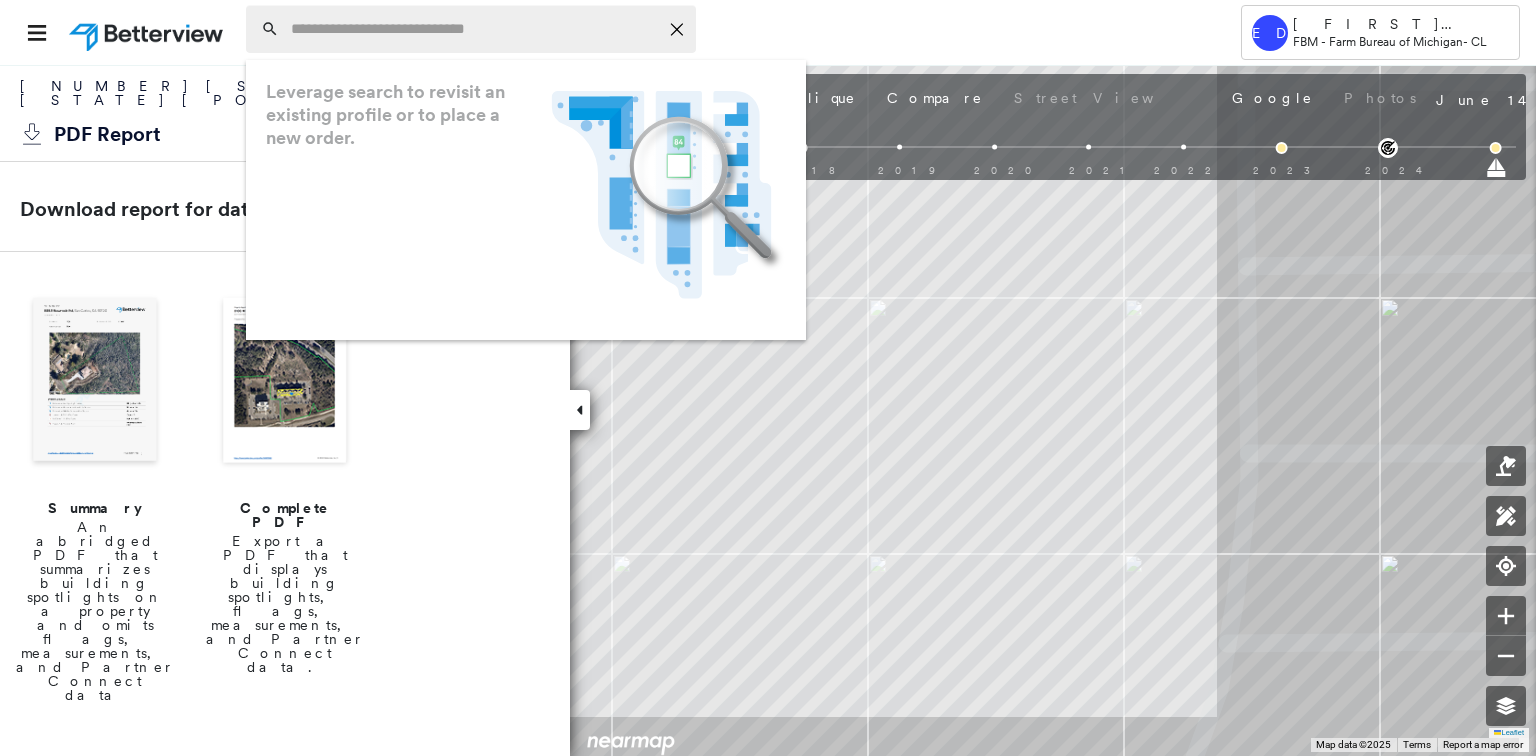 click at bounding box center [474, 29] 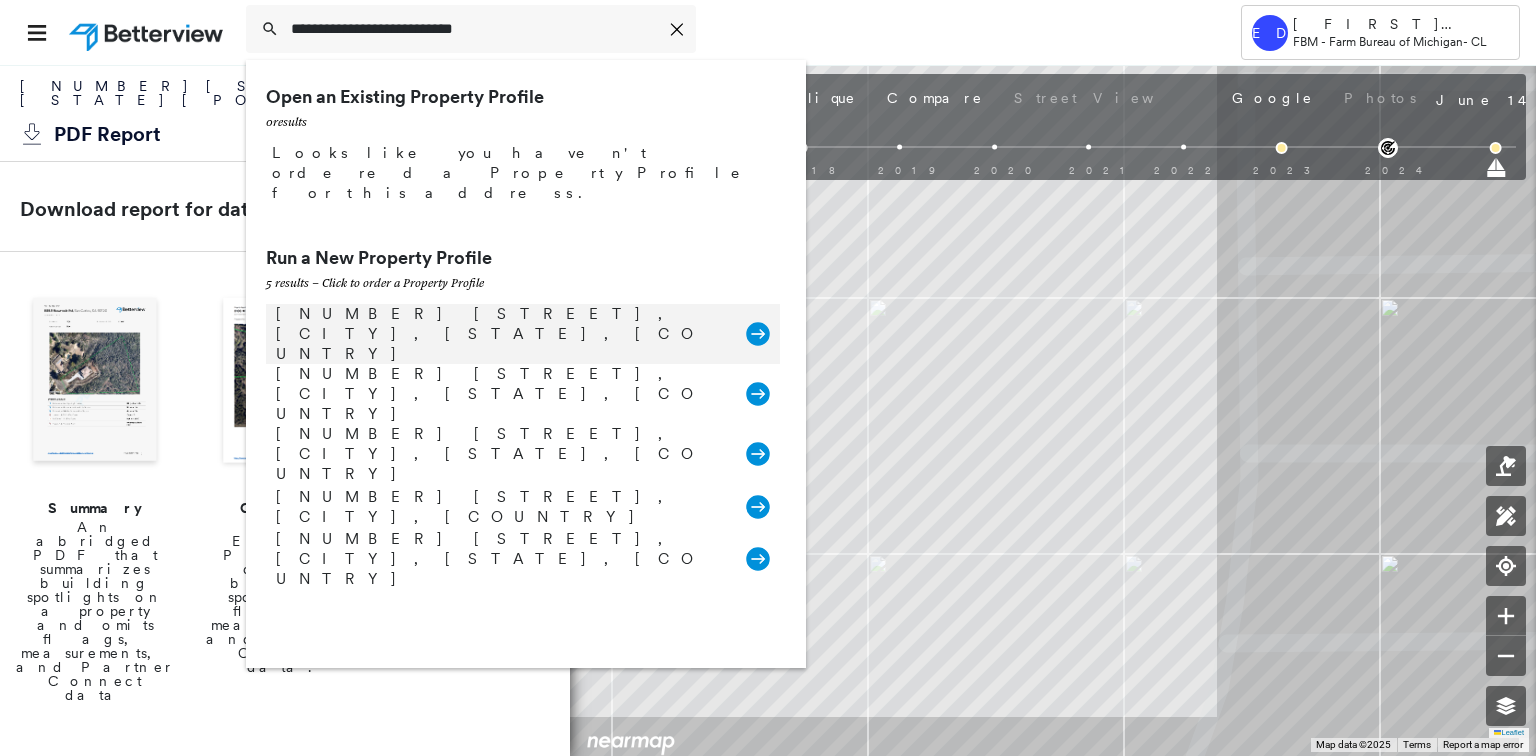type on "**********" 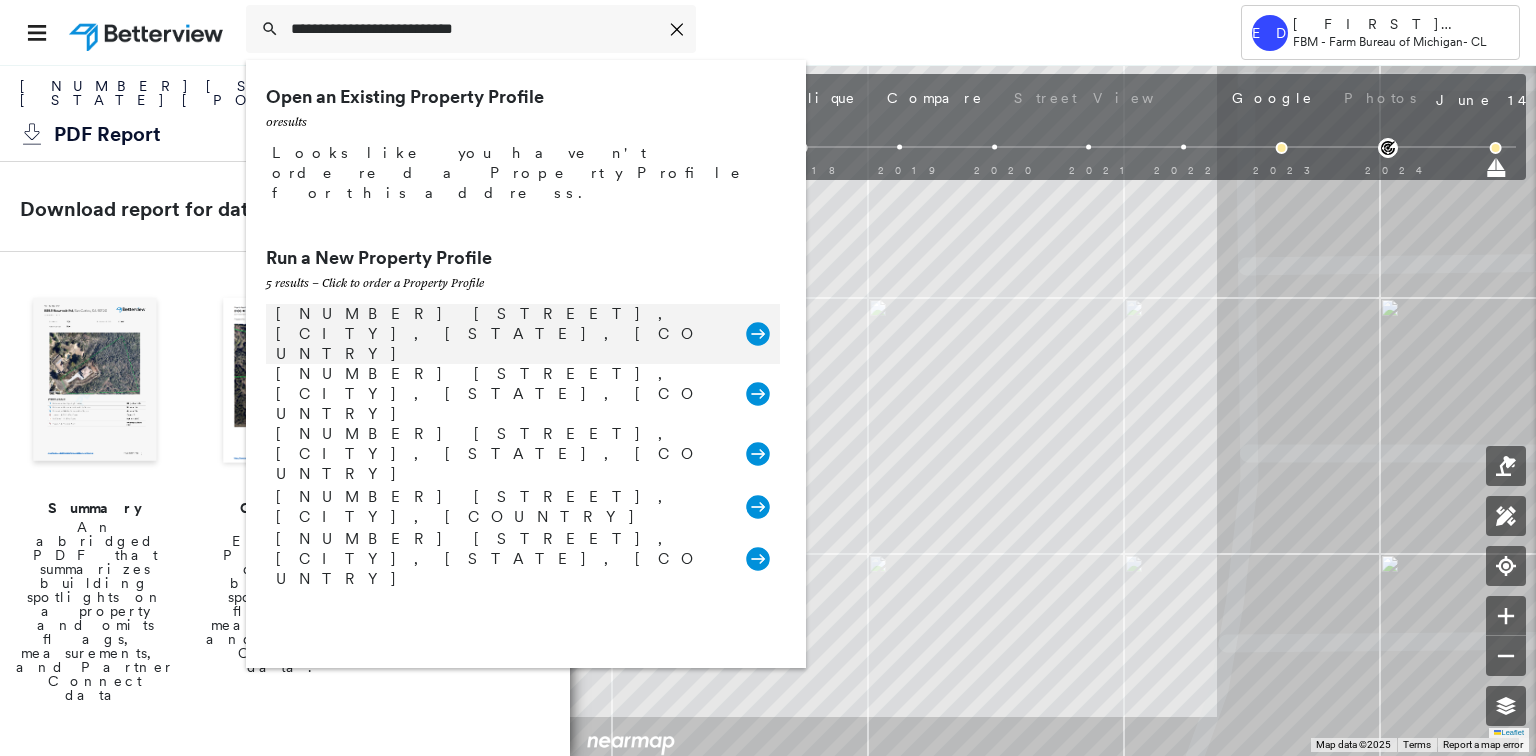 click on "[NUMBER] [STREET], [CITY], [STATE], [COUNTRY]" at bounding box center [501, 334] 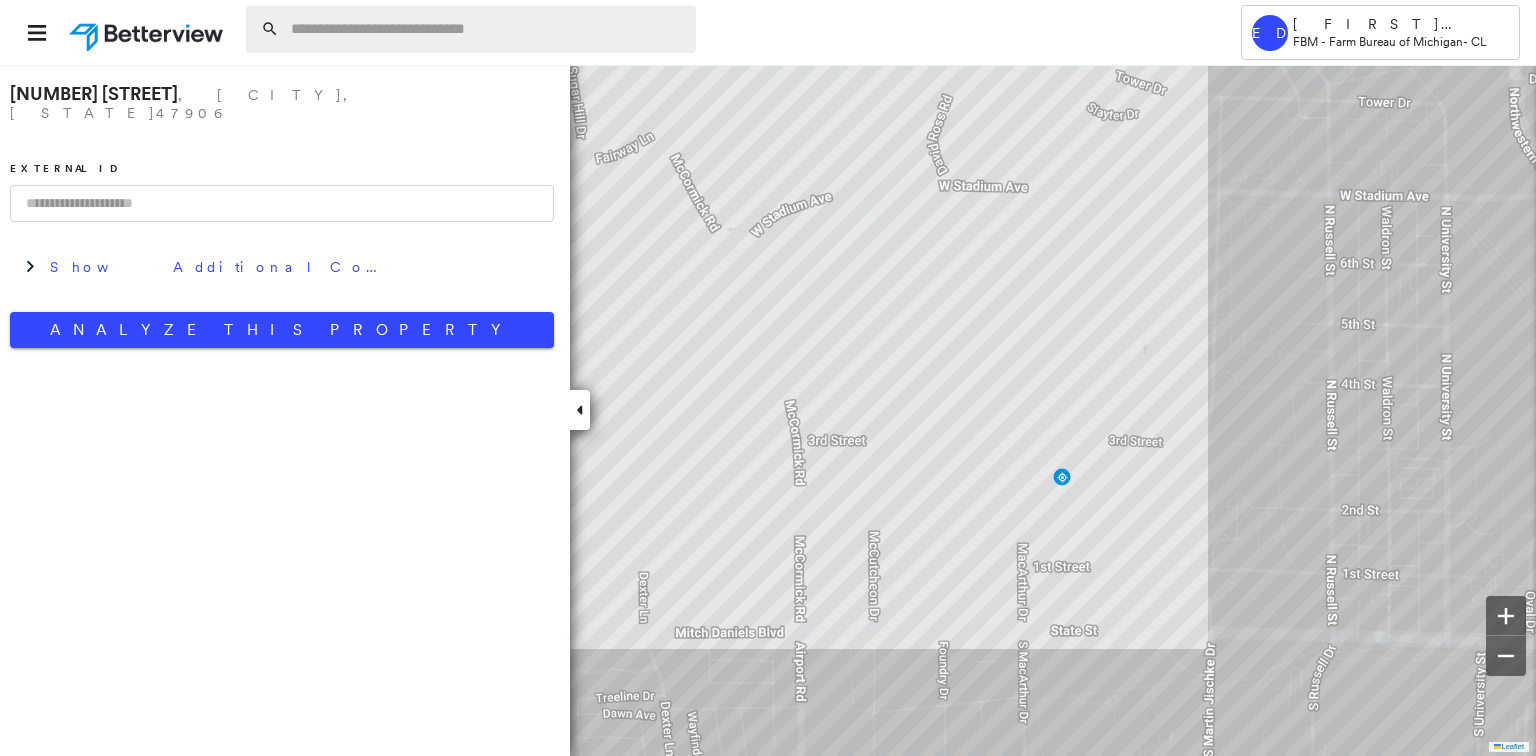 click at bounding box center (487, 29) 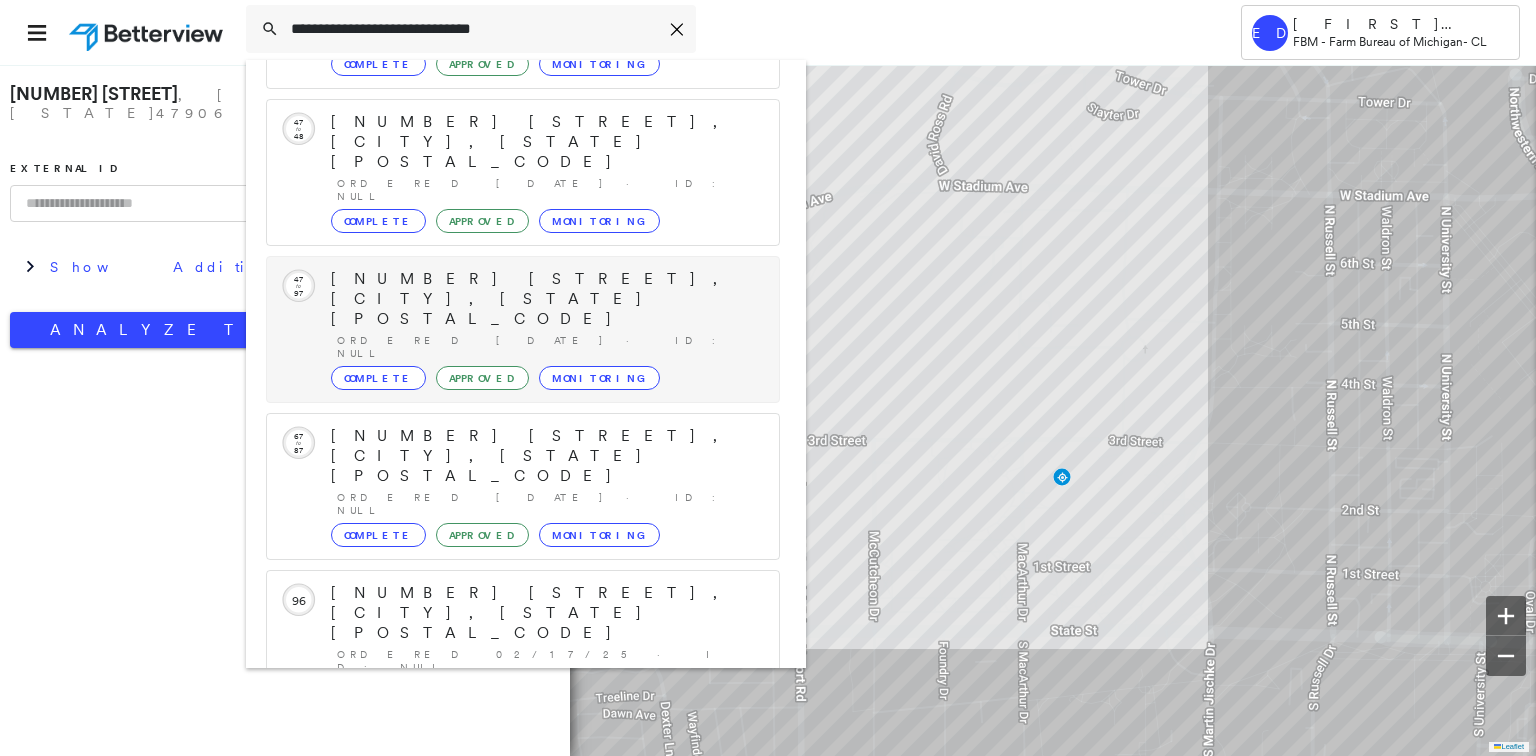 scroll, scrollTop: 208, scrollLeft: 0, axis: vertical 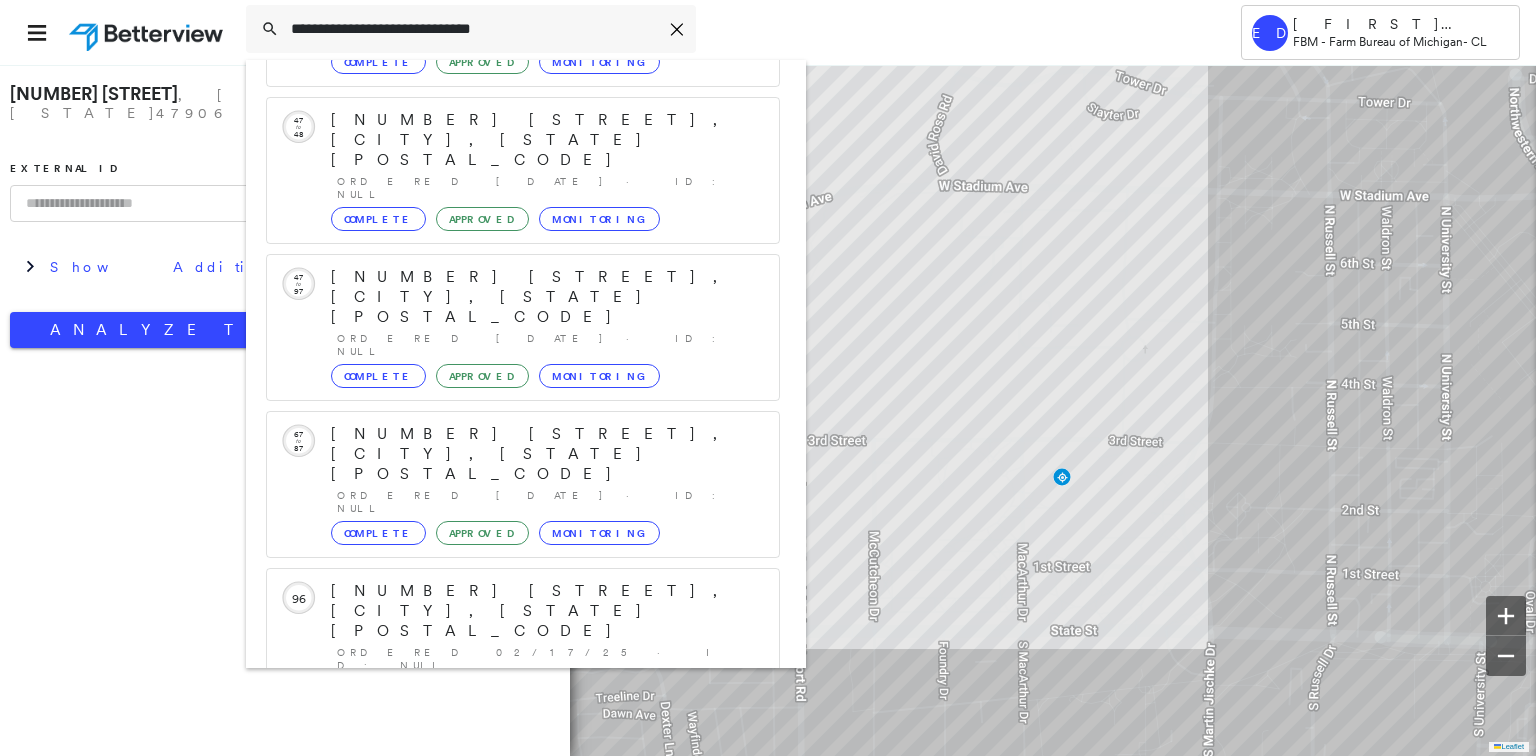 drag, startPoint x: 551, startPoint y: 26, endPoint x: 142, endPoint y: 11, distance: 409.27496 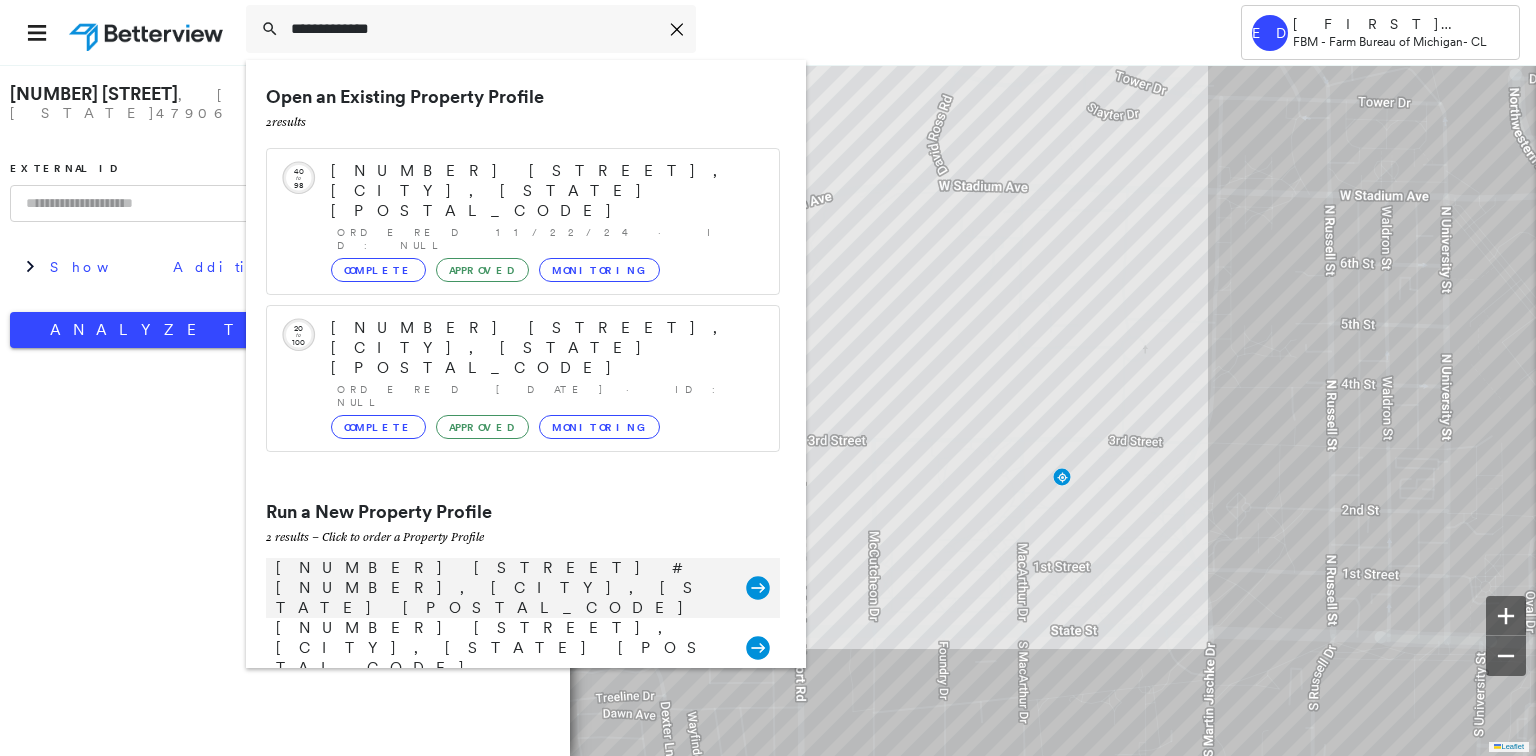 type on "**********" 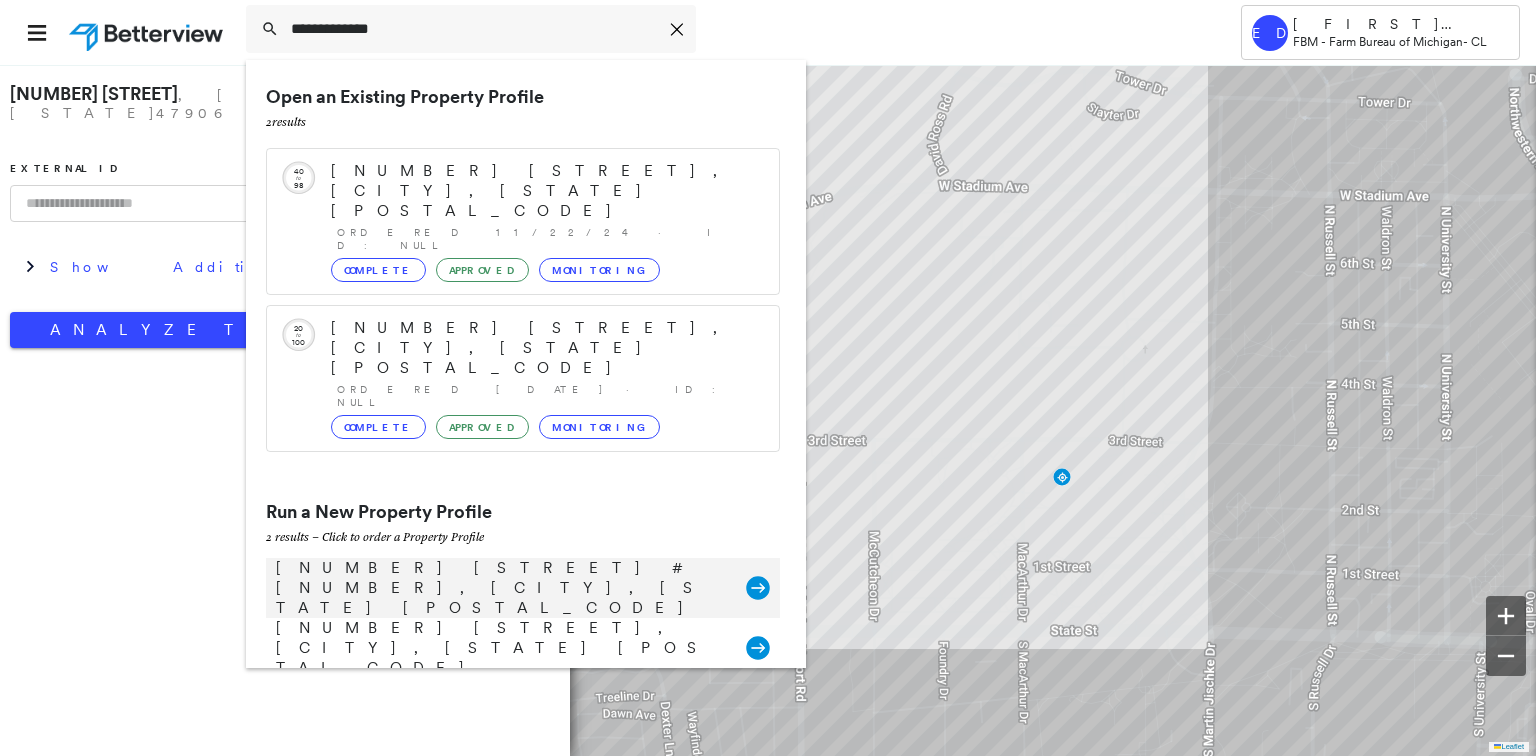 click on "[NUMBER] [STREET] #[NUMBER], [CITY], [STATE] [POSTAL_CODE]" at bounding box center (501, 588) 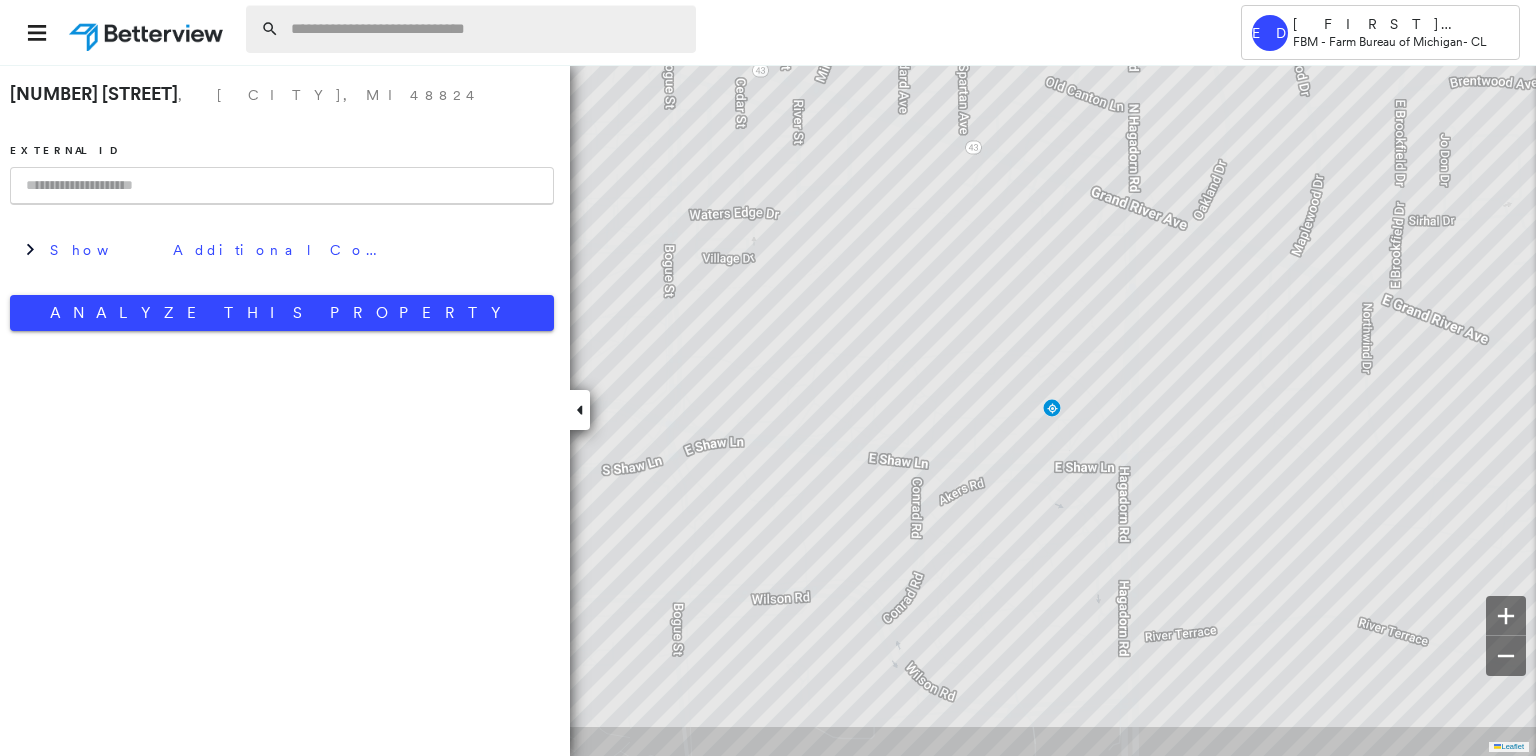 click at bounding box center [487, 29] 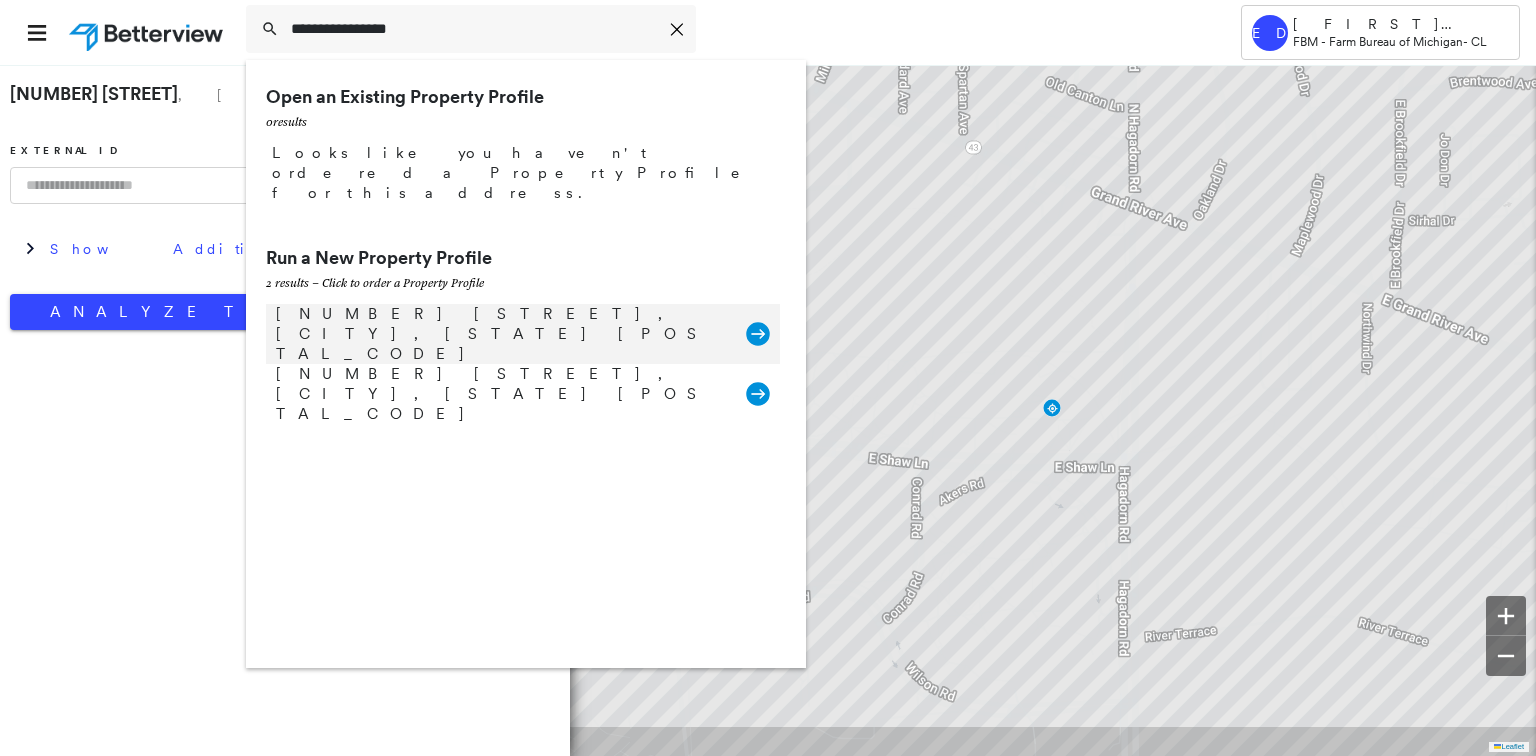 type on "**********" 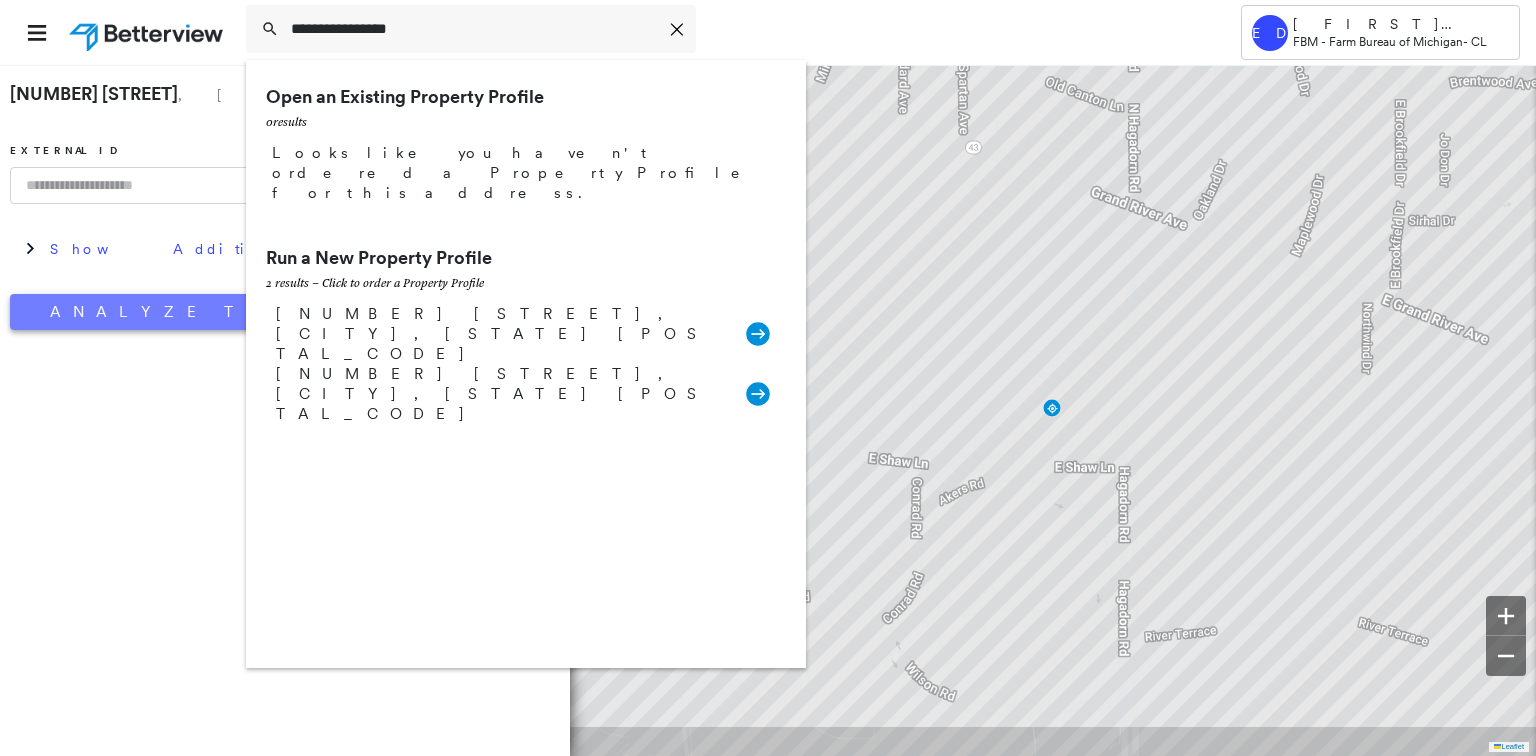 click on "[NUMBER] [STREET], [CITY], [STATE] [POSTAL_CODE] Group Created with Sketch." at bounding box center [523, 334] 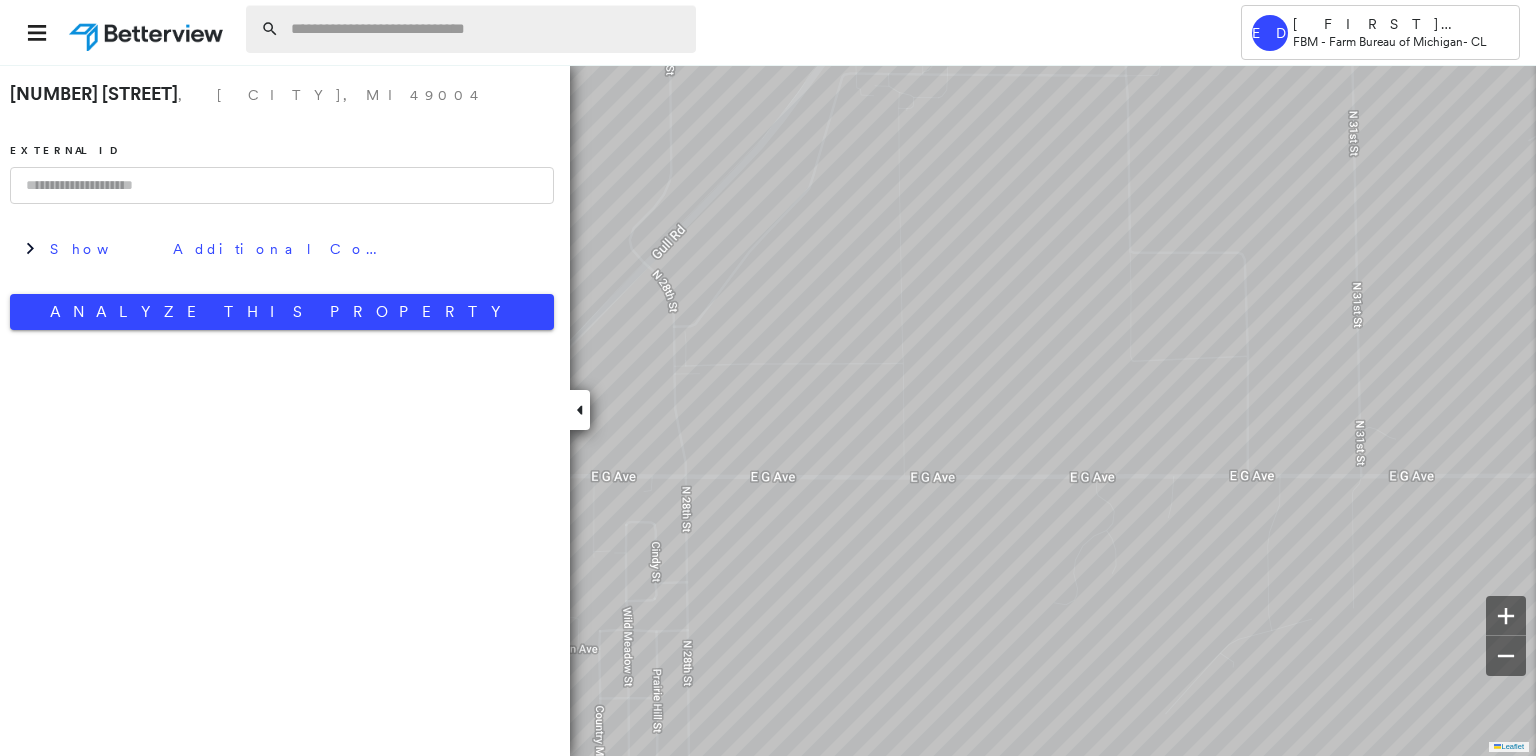 click at bounding box center [487, 29] 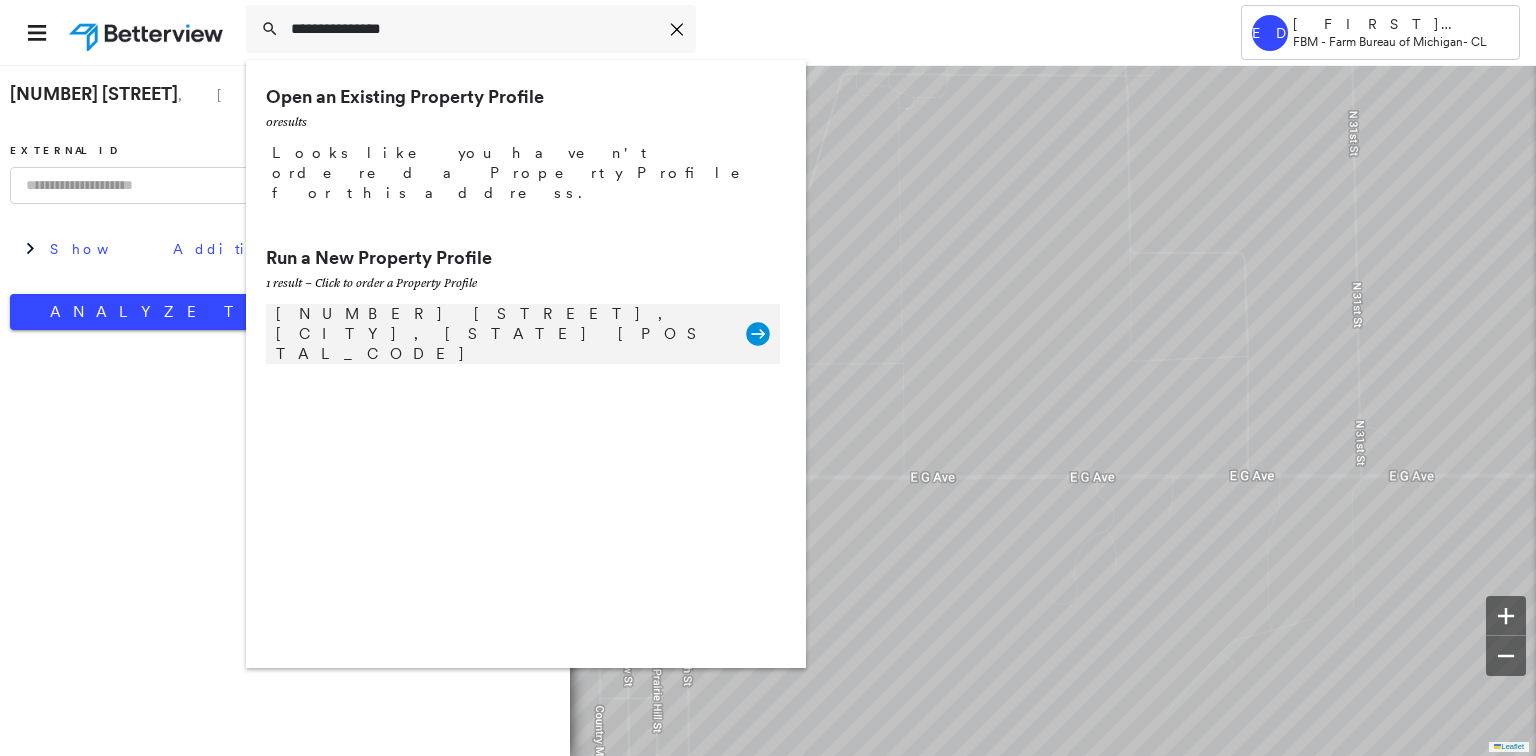 type on "**********" 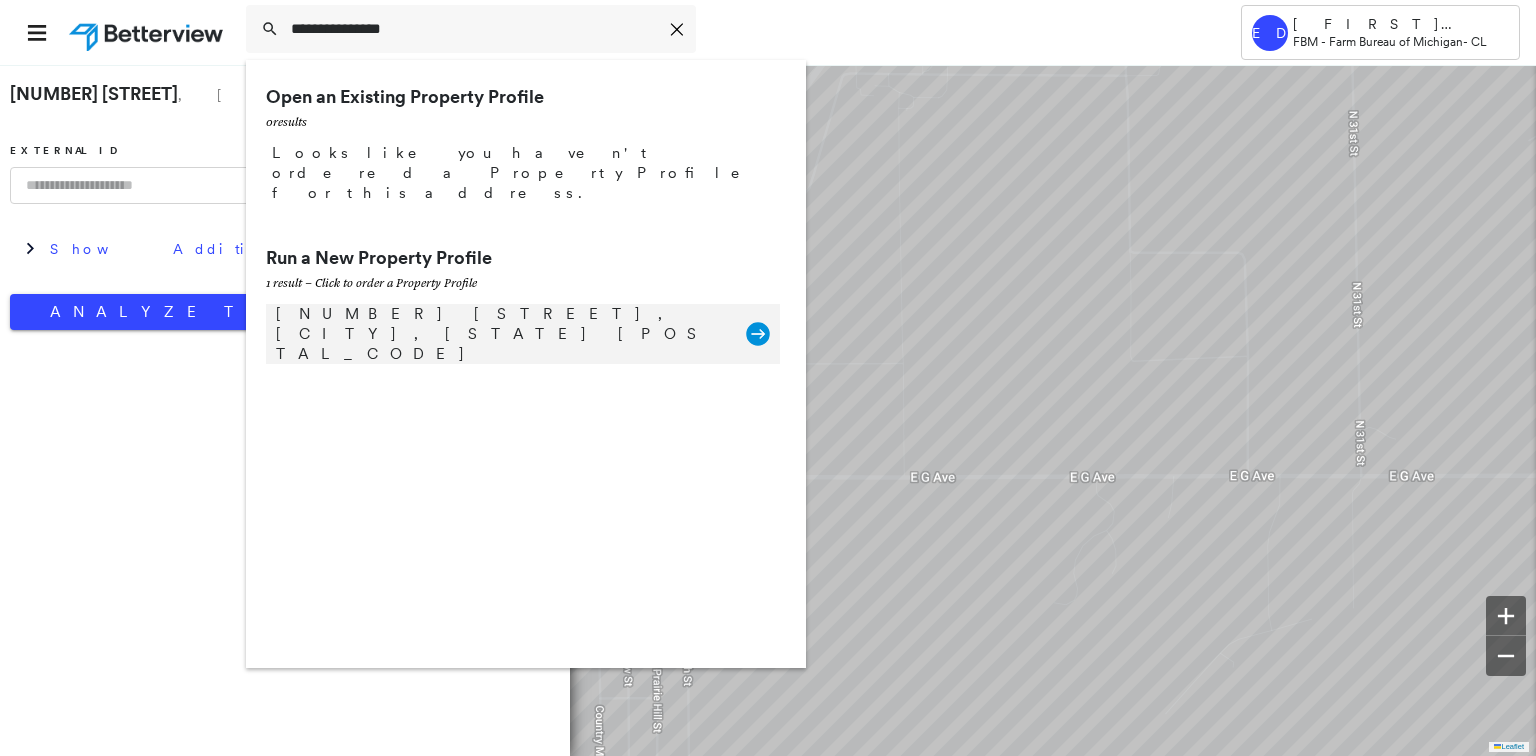 click on "[NUMBER] [STREET], [CITY], [STATE] [POSTAL_CODE] Group Created with Sketch." at bounding box center [523, 334] 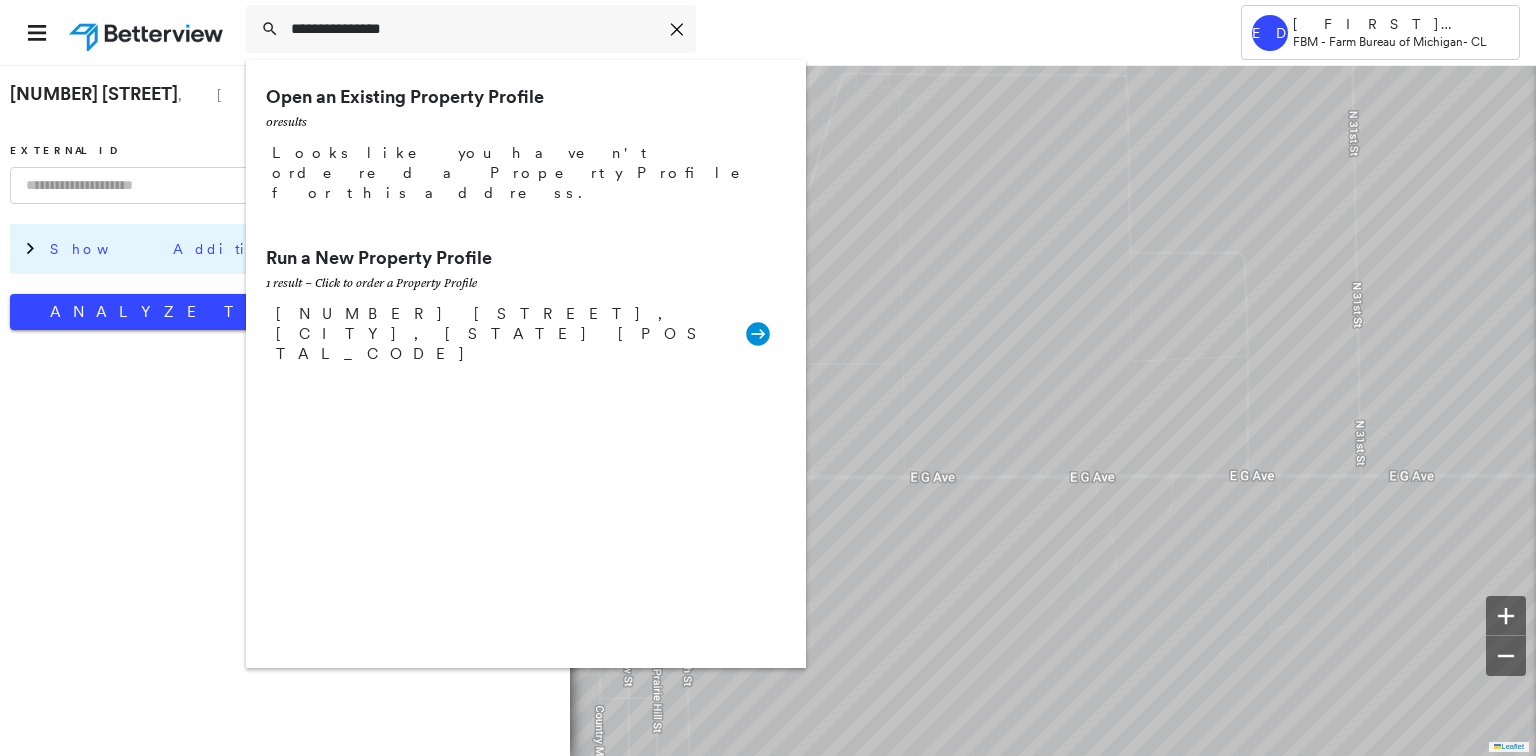 type 